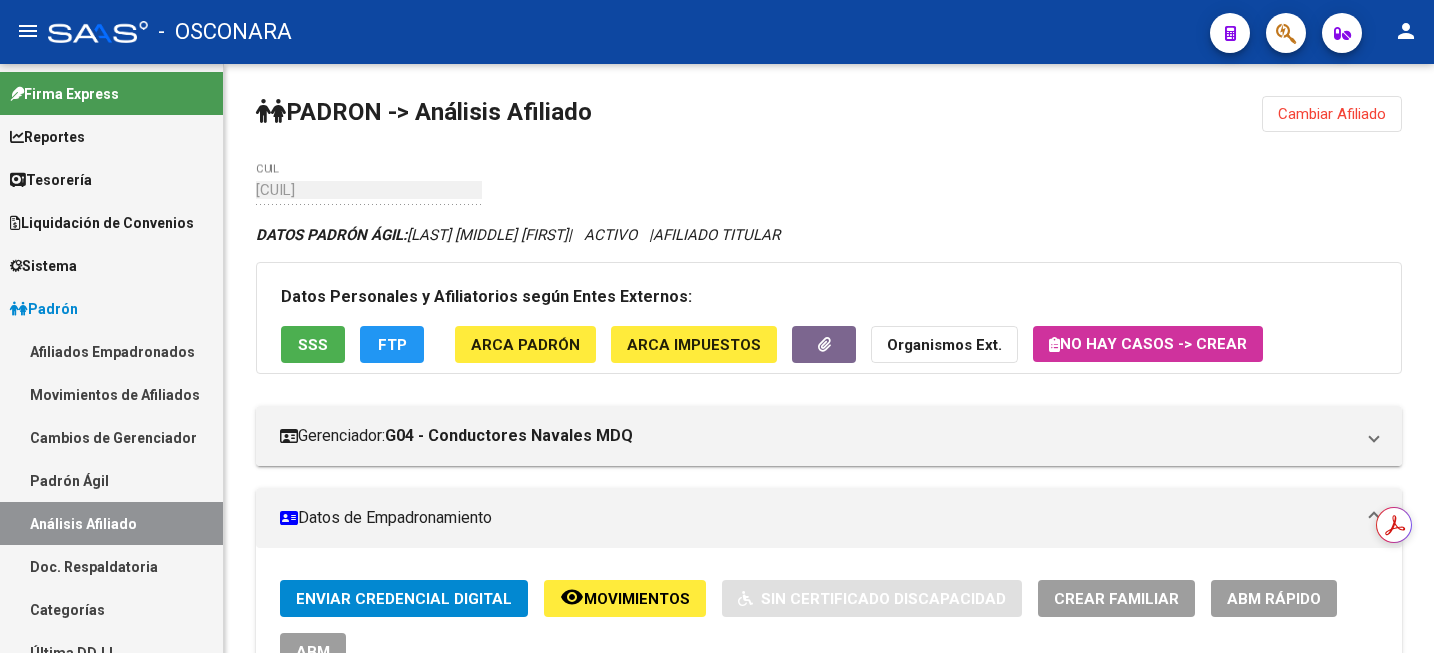 scroll, scrollTop: 0, scrollLeft: 0, axis: both 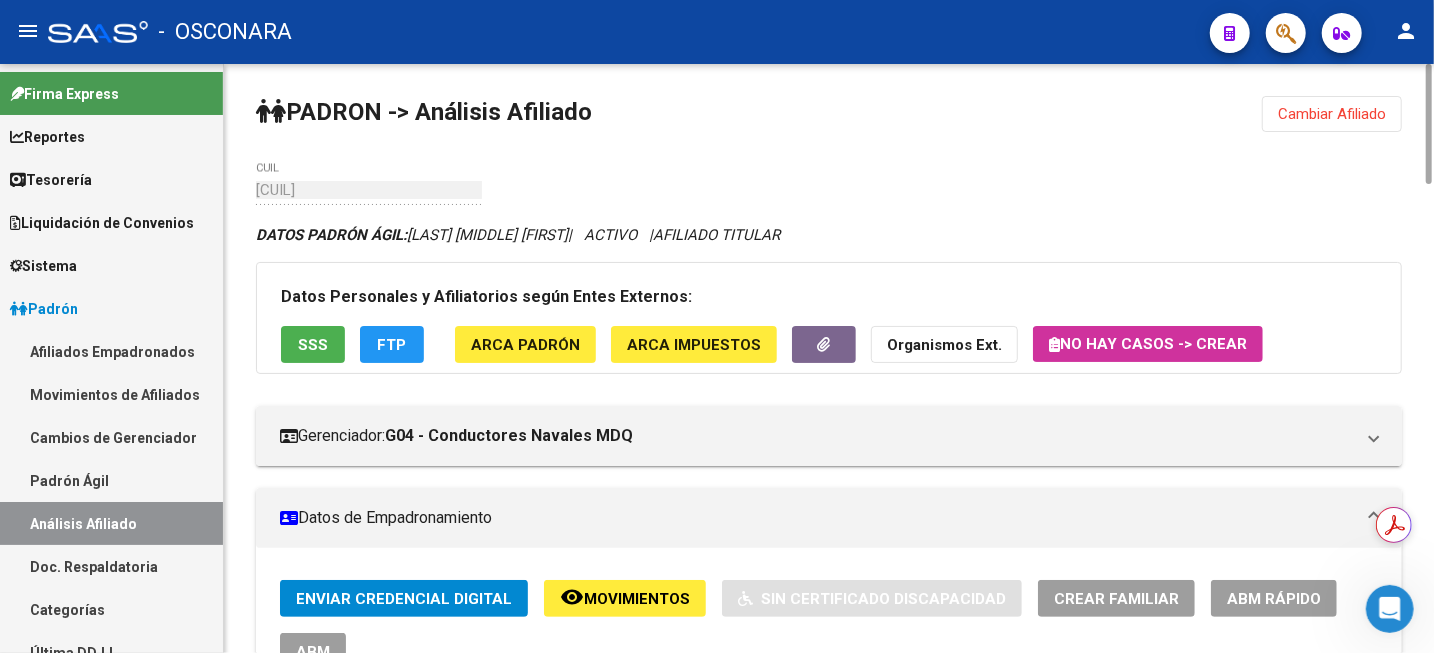 click on "Cambiar Afiliado" 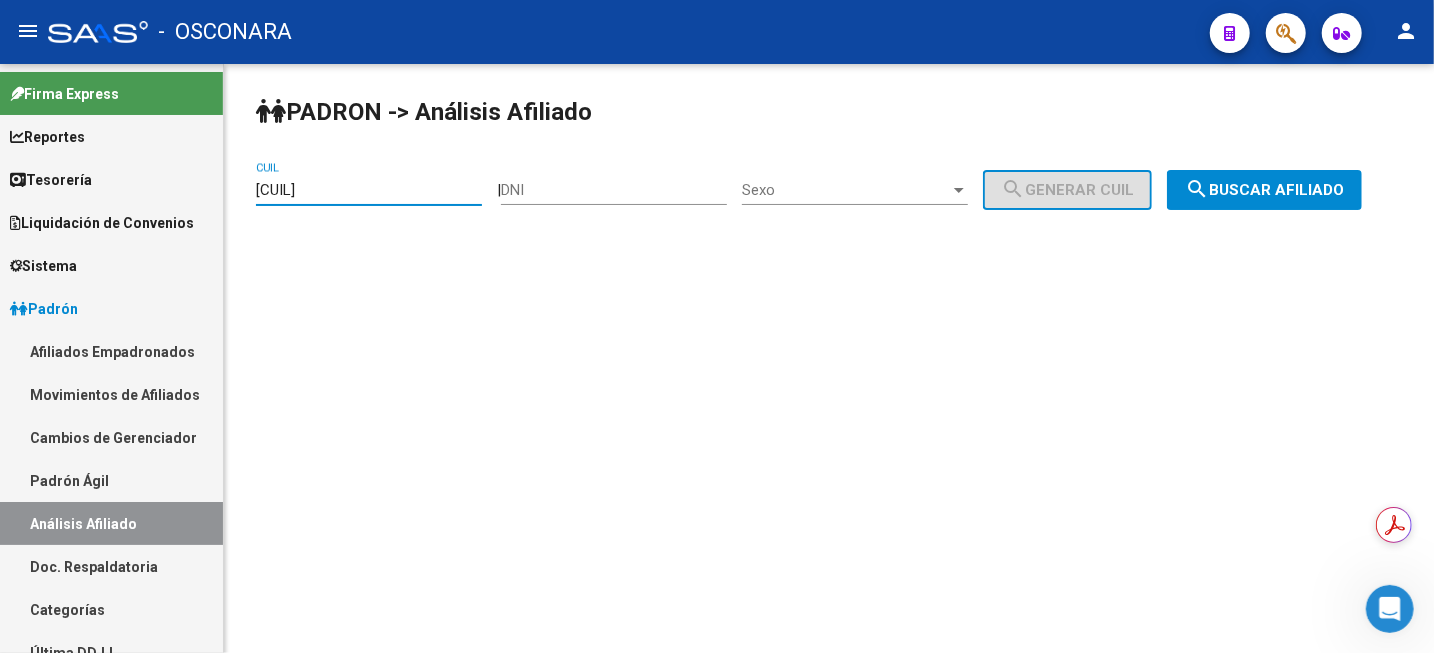 drag, startPoint x: 376, startPoint y: 191, endPoint x: 91, endPoint y: 181, distance: 285.17538 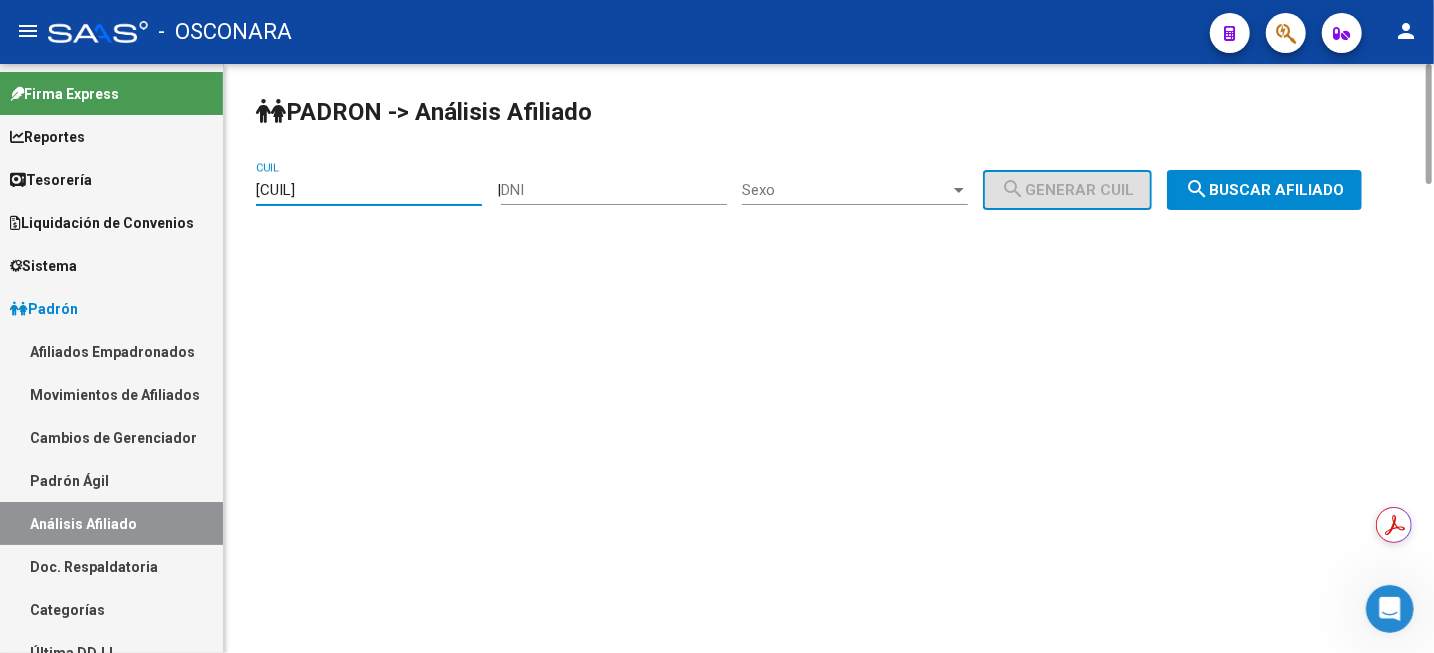 paste on "[CUIL_FORMATTED]" 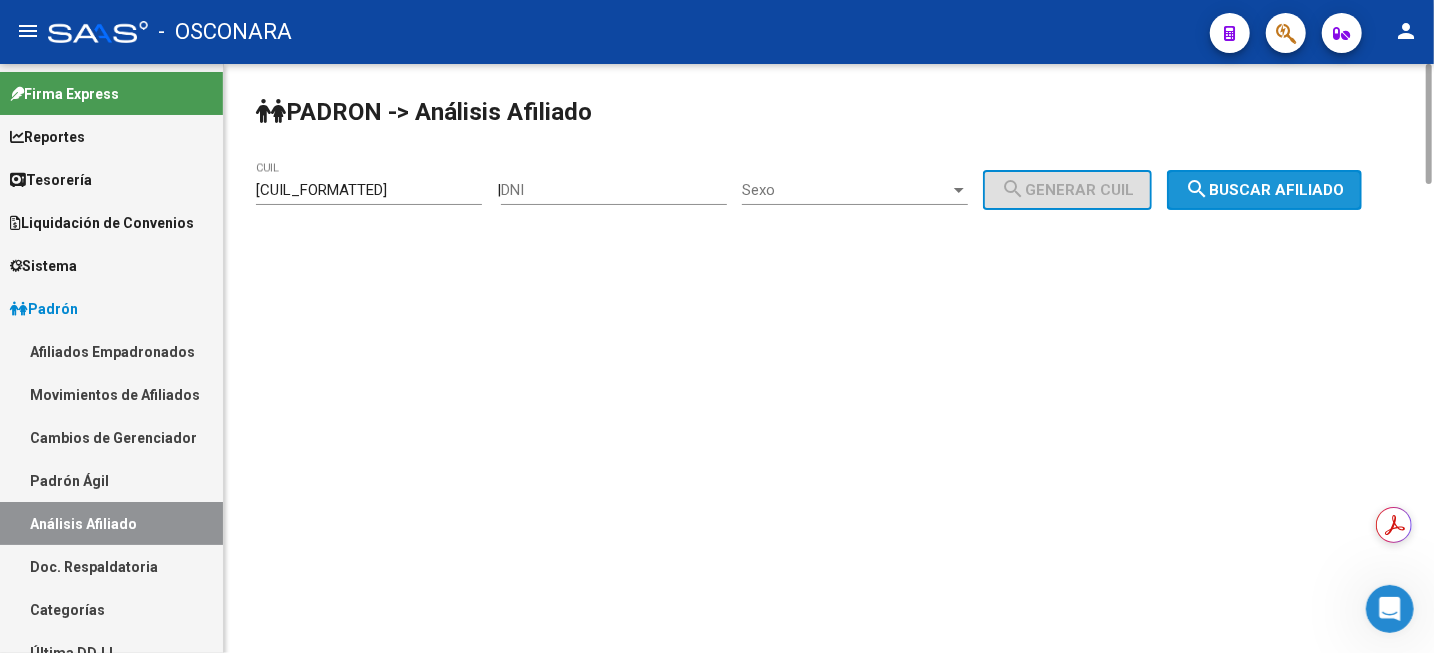 drag, startPoint x: 1307, startPoint y: 185, endPoint x: 1206, endPoint y: 290, distance: 145.69145 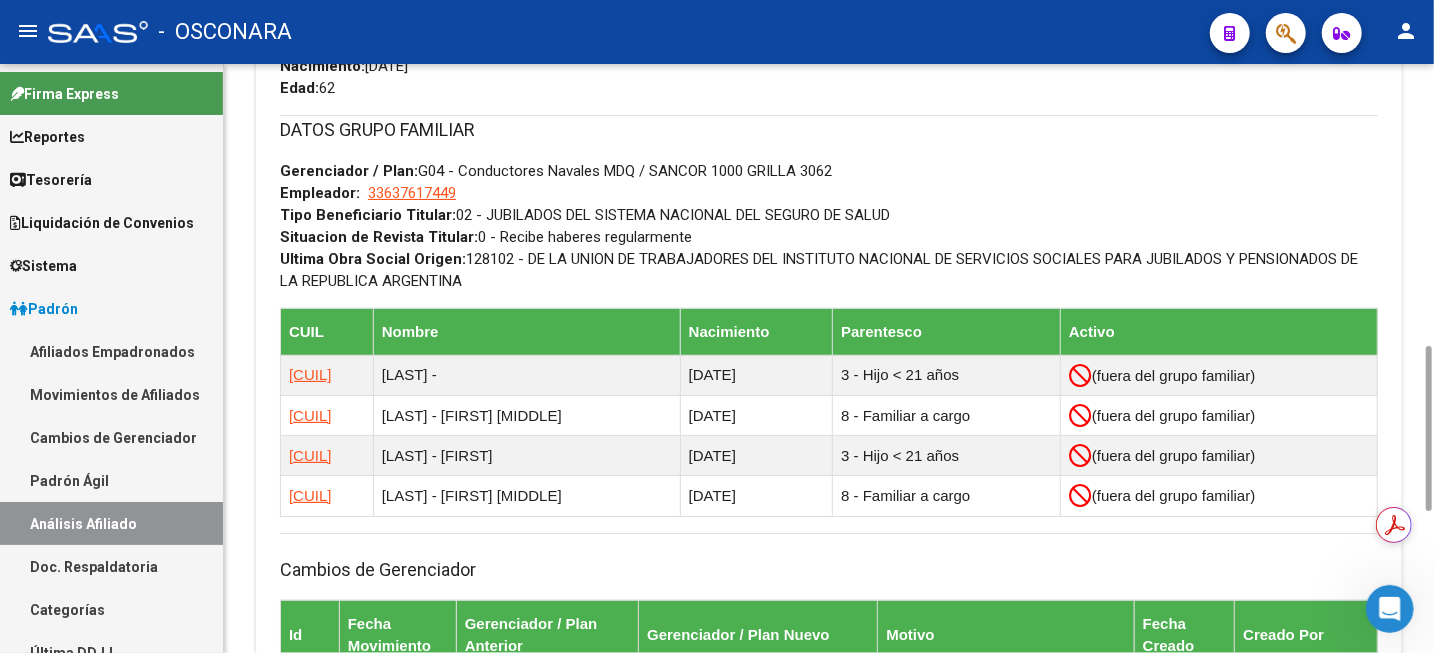 scroll, scrollTop: 1500, scrollLeft: 0, axis: vertical 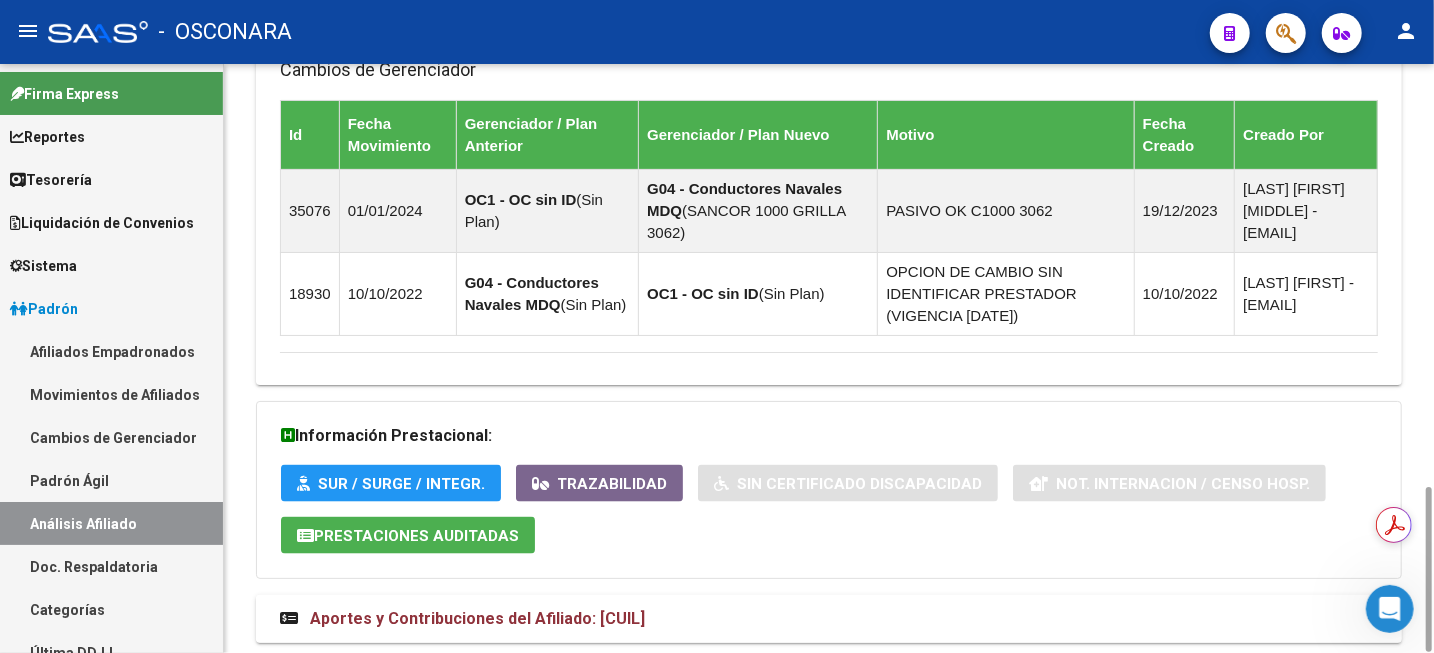 click on "Aportes y Contribuciones del Afiliado: [CUIL]" at bounding box center (477, 618) 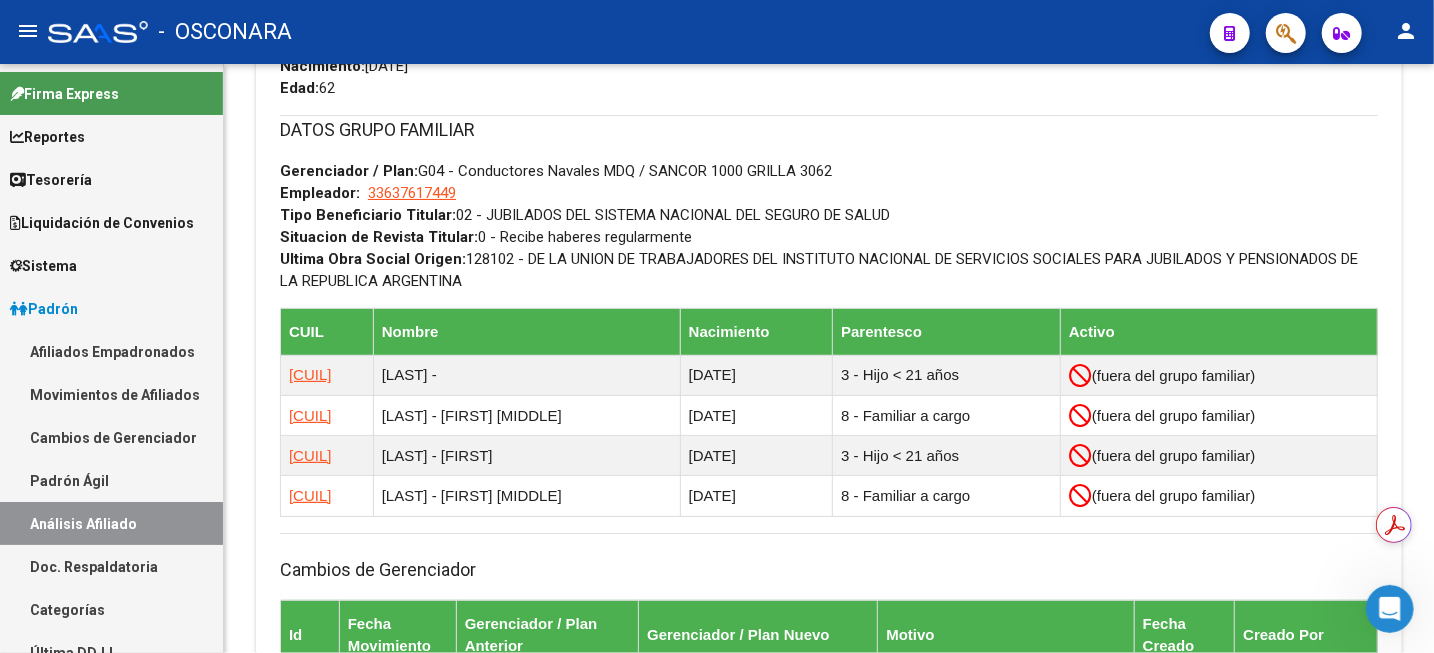 scroll, scrollTop: 500, scrollLeft: 0, axis: vertical 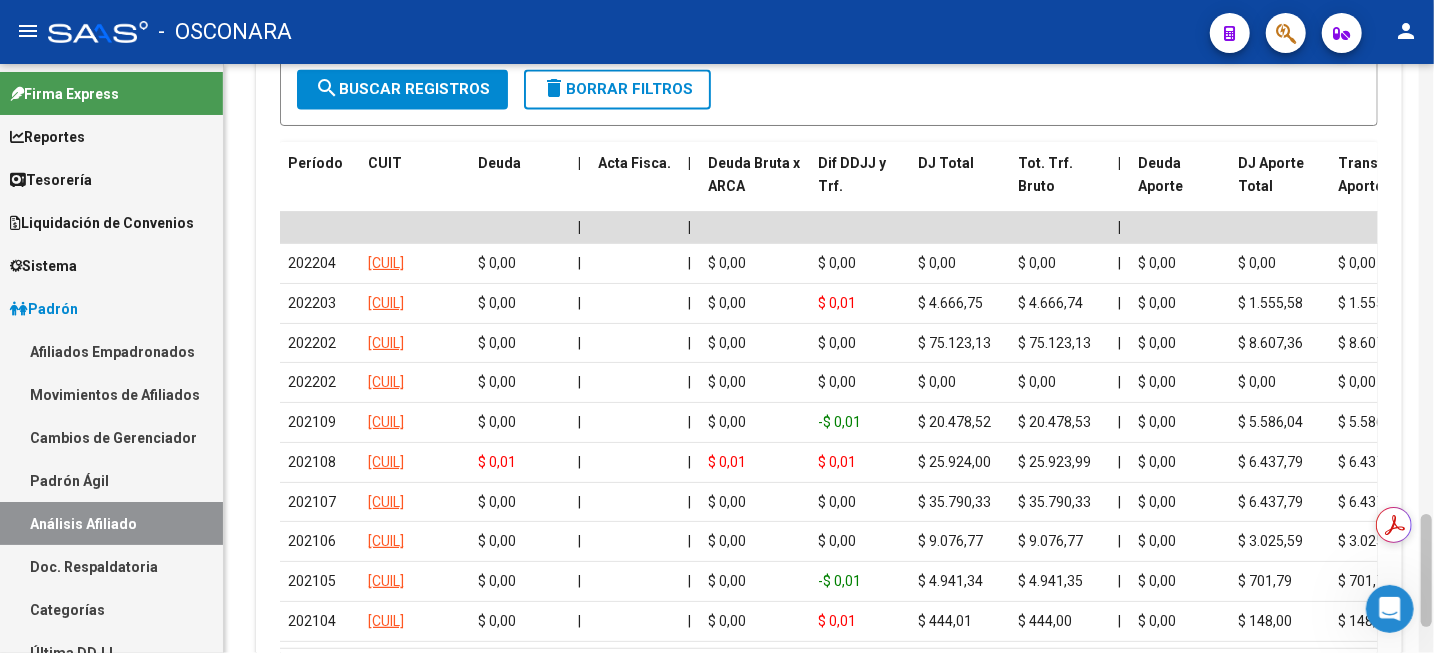 drag, startPoint x: 1432, startPoint y: 244, endPoint x: 1432, endPoint y: 599, distance: 355 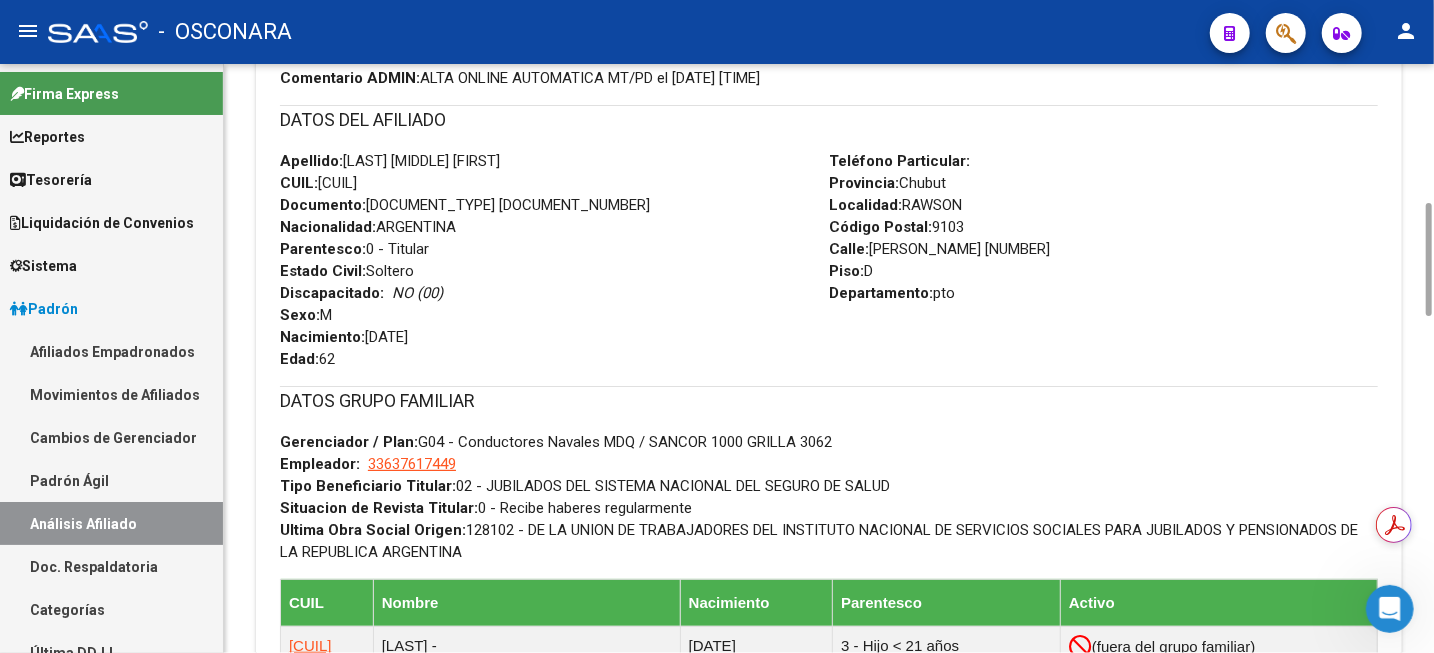 scroll, scrollTop: 979, scrollLeft: 0, axis: vertical 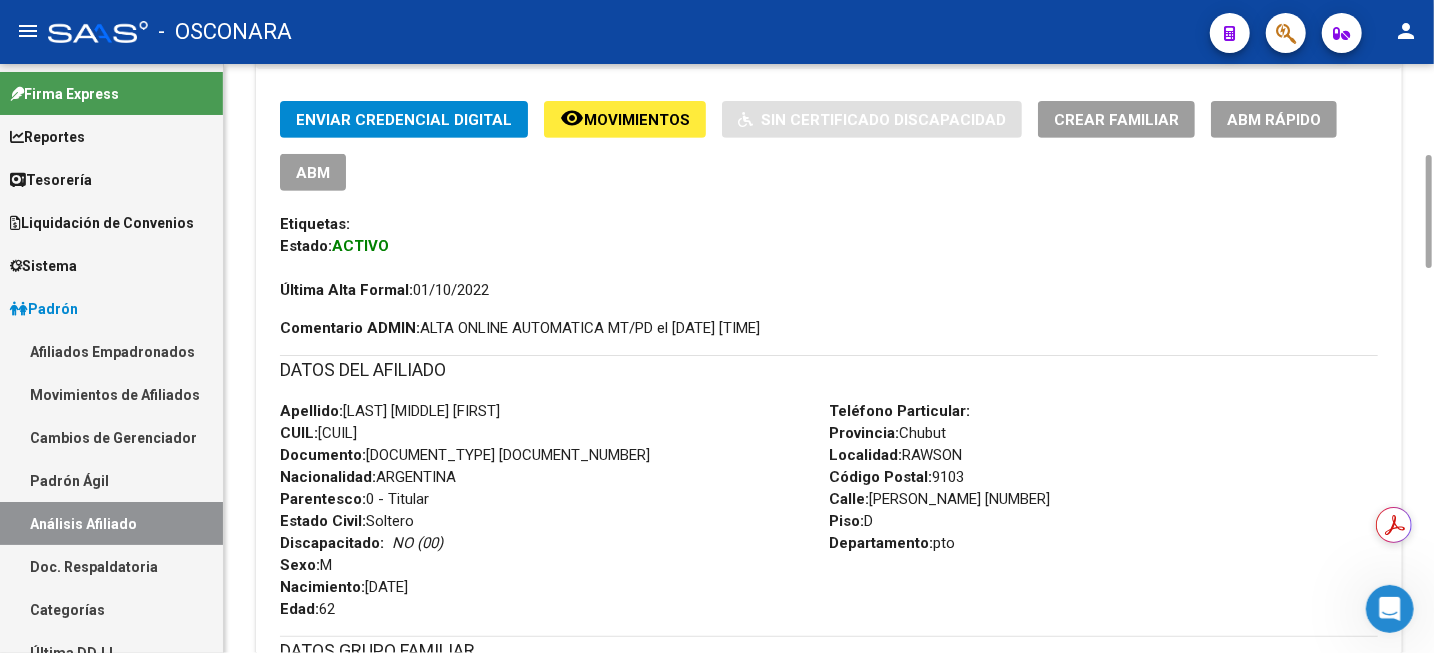click on "CUIL:  [CUIL]" at bounding box center [318, 433] 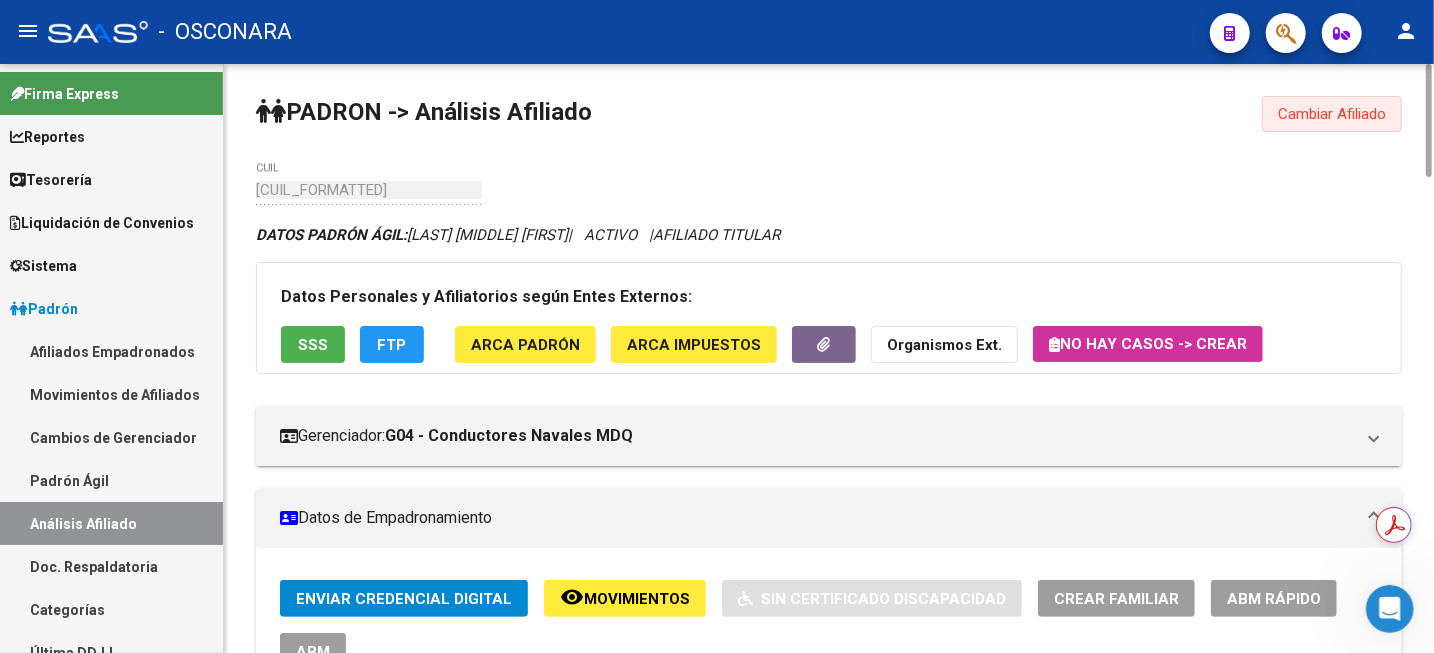 click on "Cambiar Afiliado" 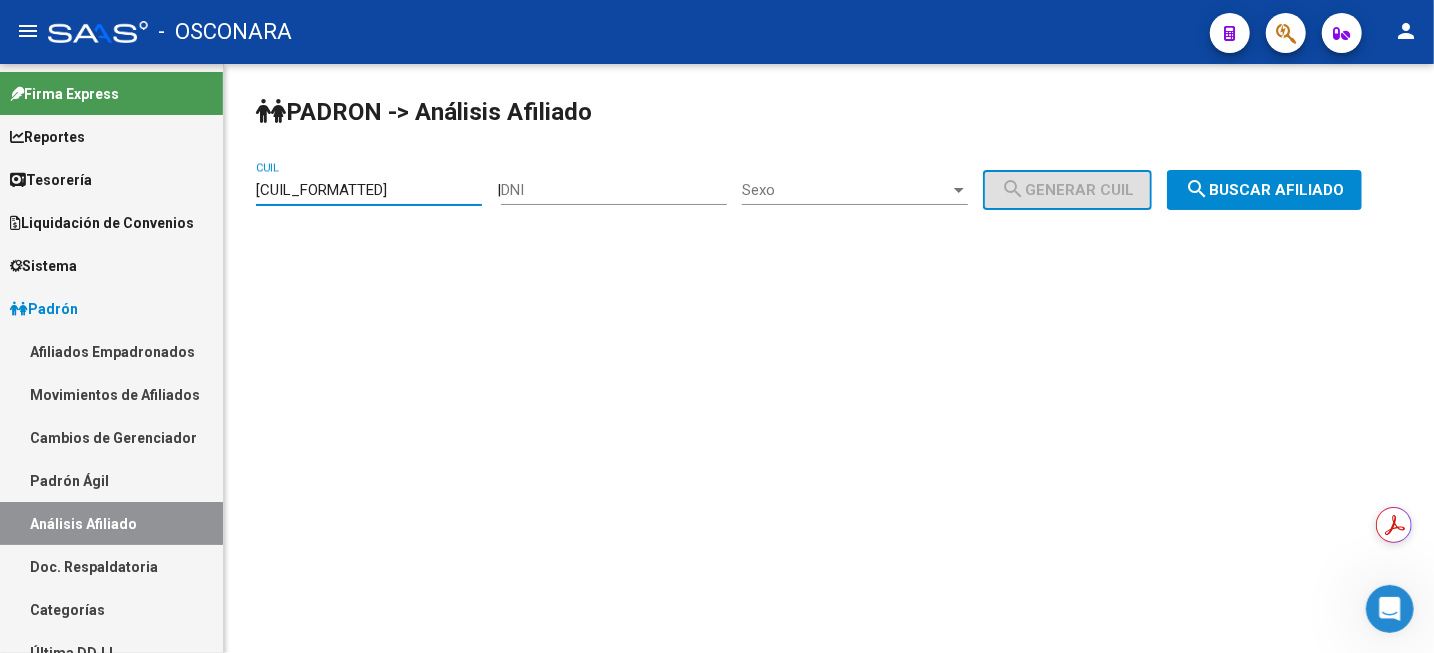 drag, startPoint x: 382, startPoint y: 187, endPoint x: 104, endPoint y: 181, distance: 278.06473 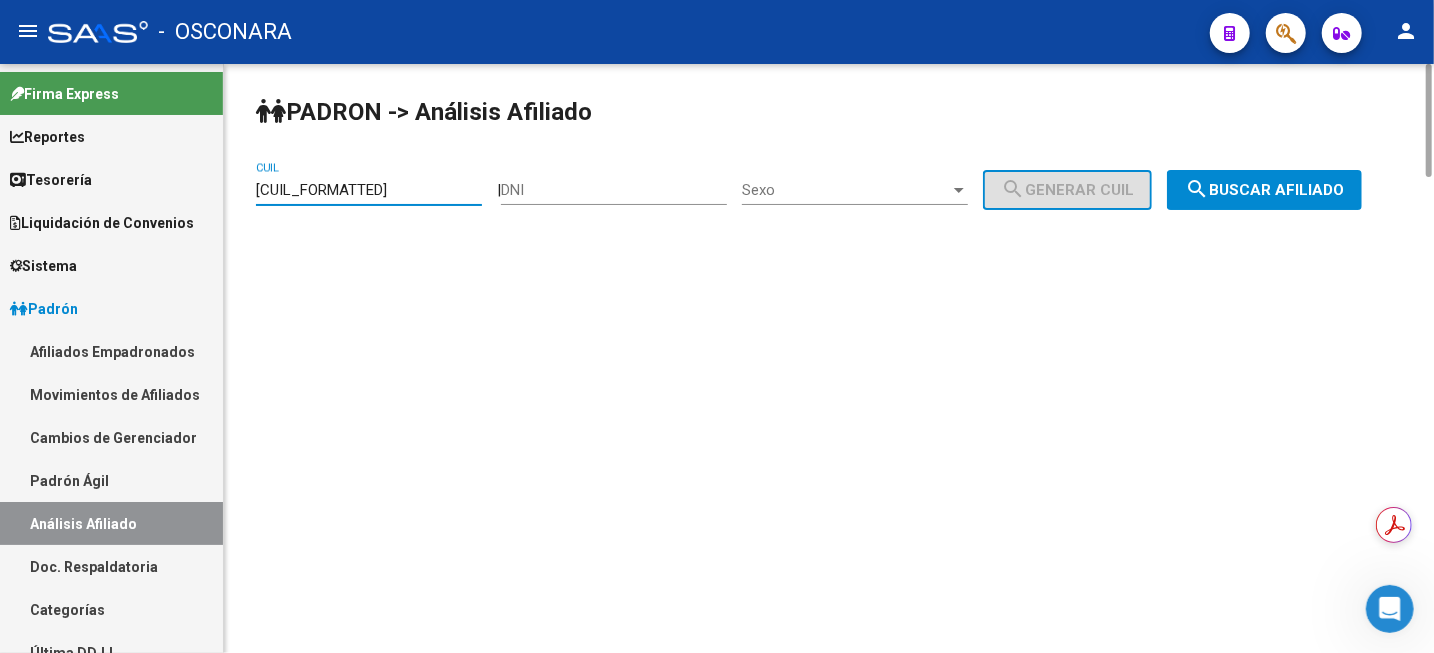 paste on "[CUIL_FORMATTED]" 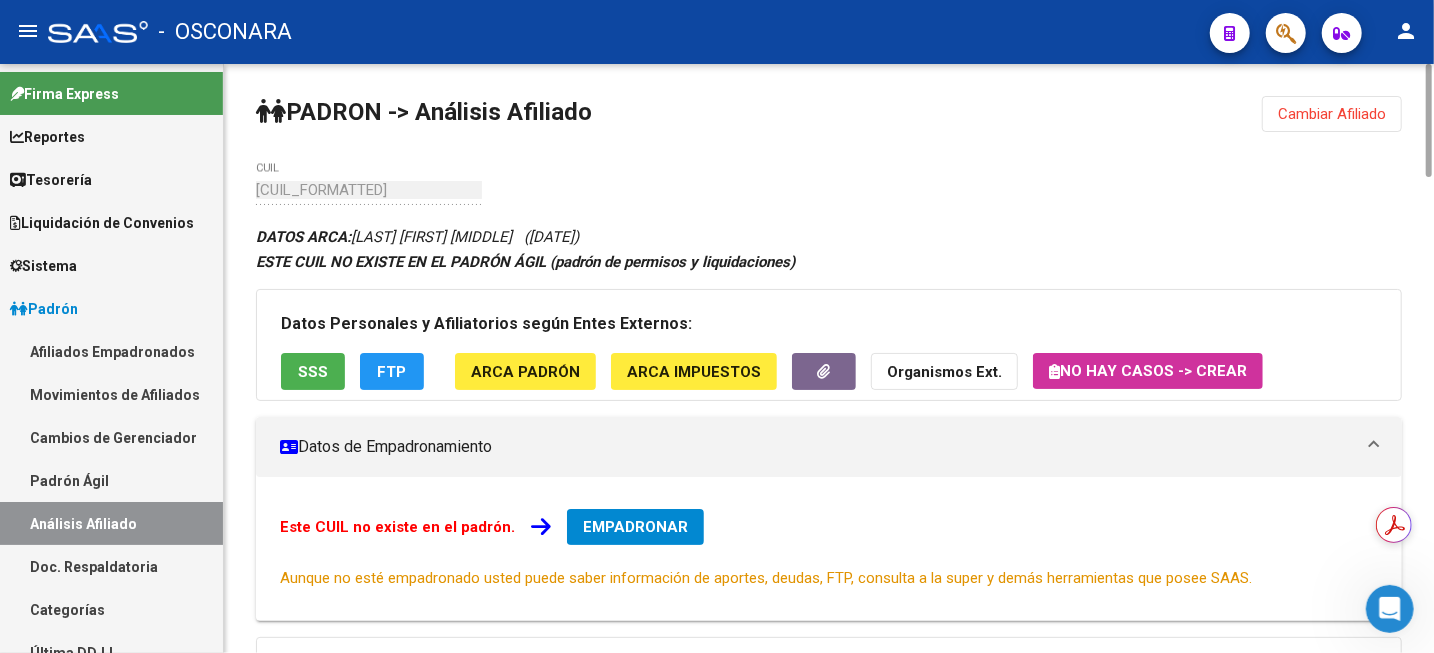 scroll, scrollTop: 296, scrollLeft: 0, axis: vertical 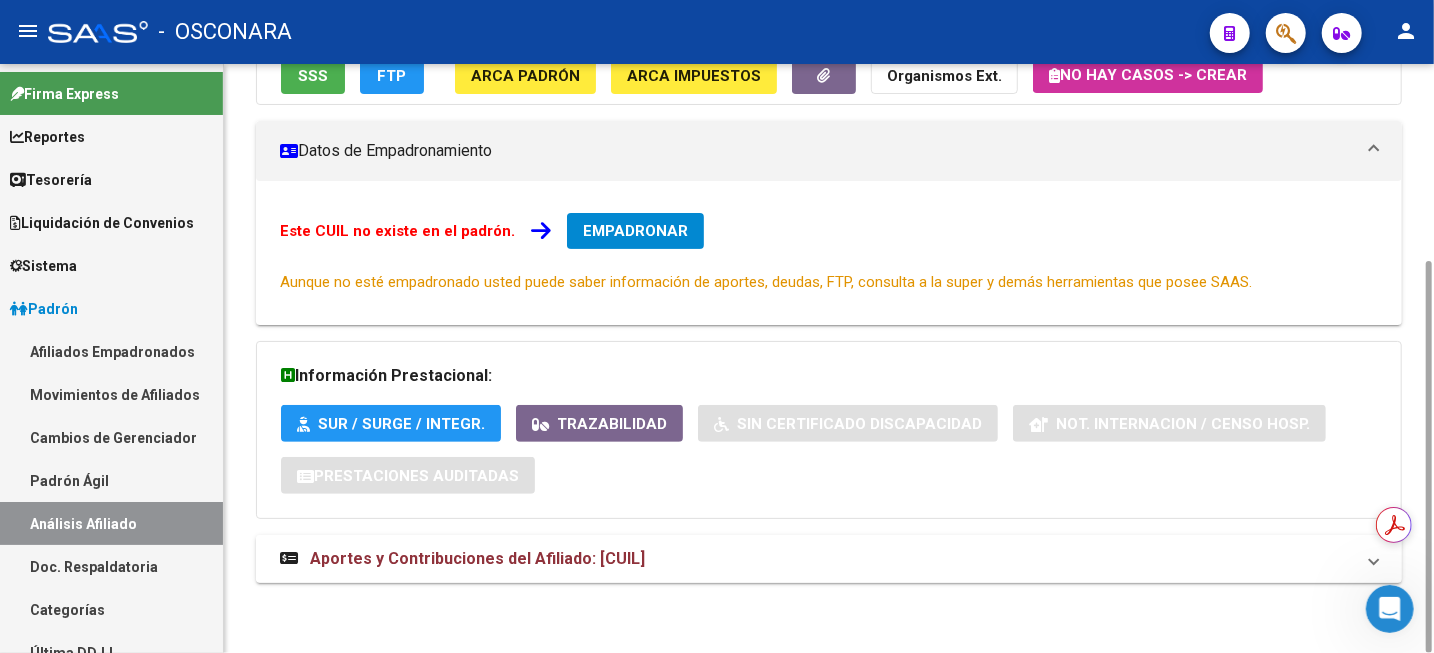 click on "Aportes y Contribuciones del Afiliado: [CUIL]" at bounding box center (477, 558) 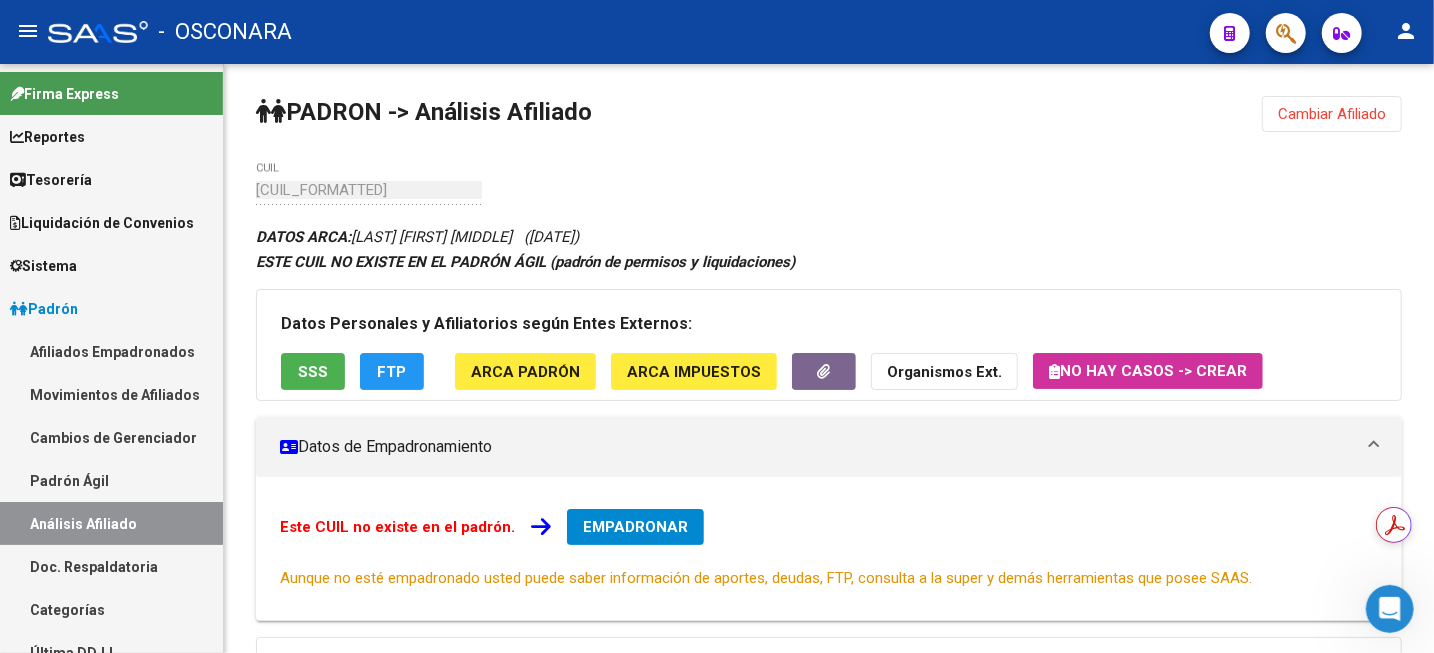 scroll, scrollTop: 500, scrollLeft: 0, axis: vertical 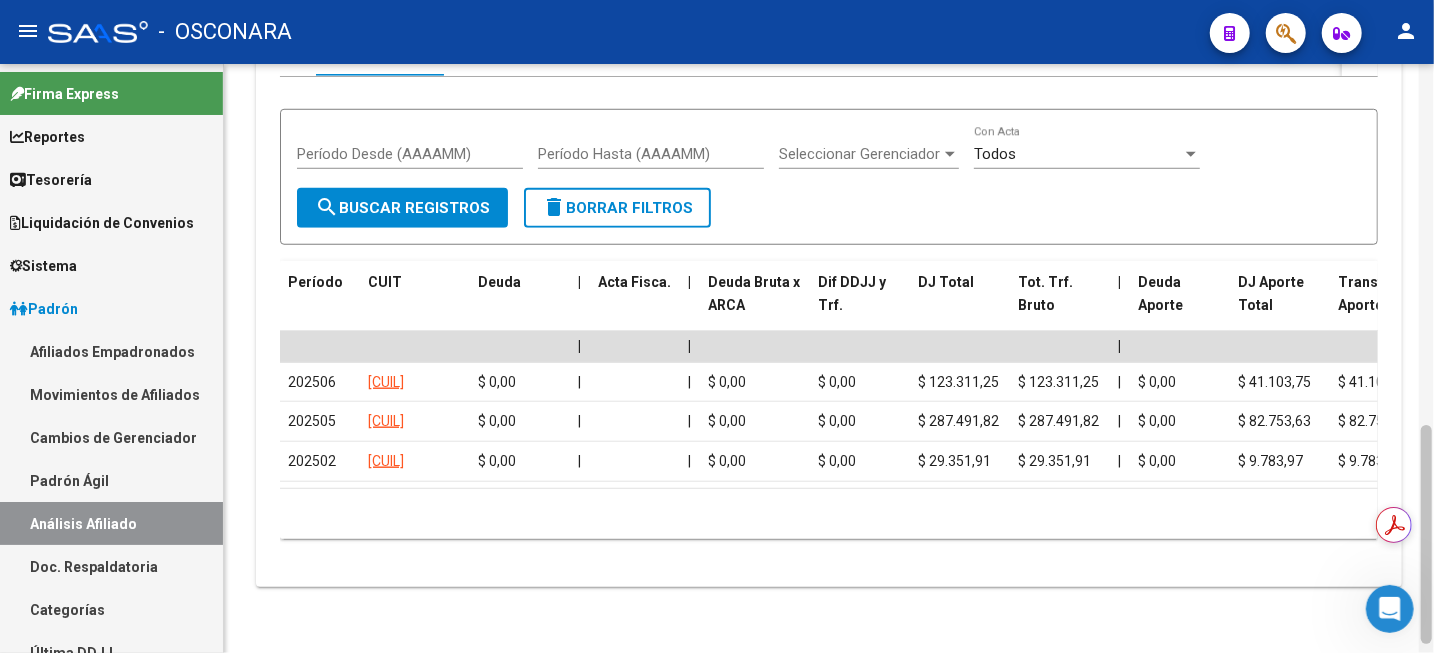 drag, startPoint x: 1432, startPoint y: 417, endPoint x: 1432, endPoint y: 591, distance: 174 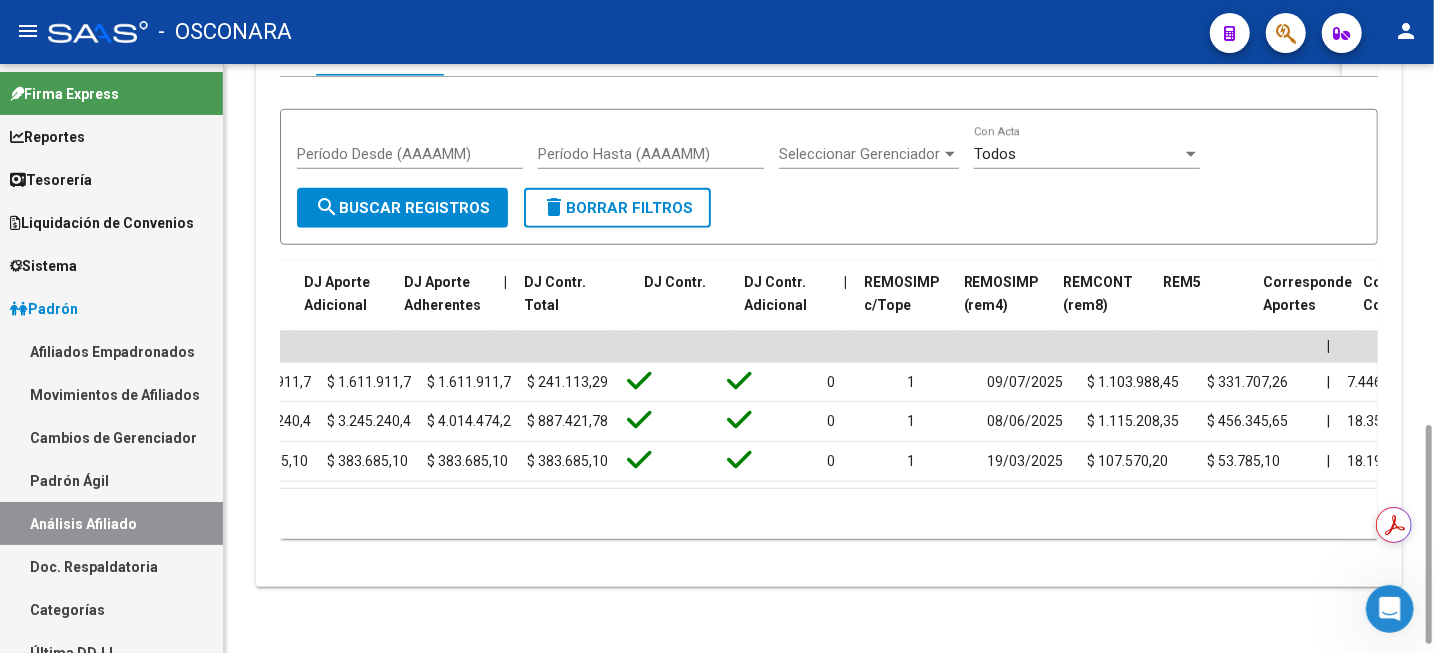 scroll, scrollTop: 0, scrollLeft: 0, axis: both 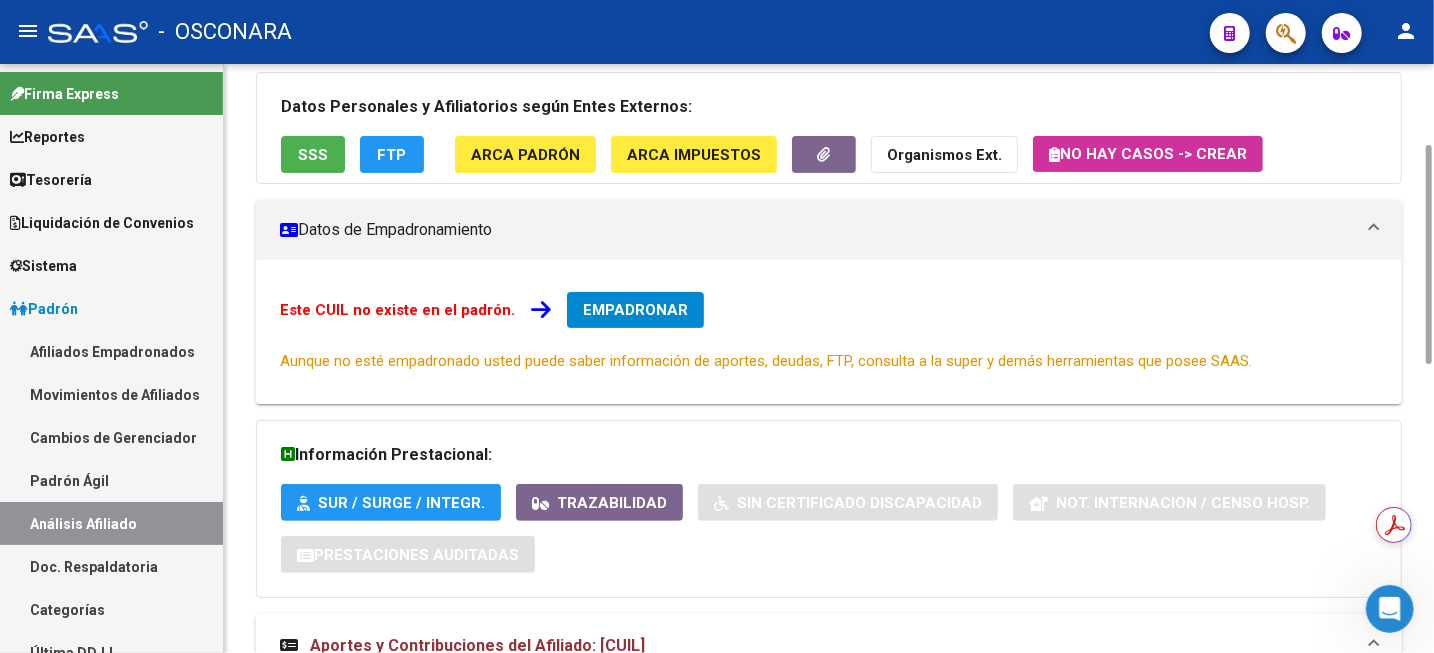 drag, startPoint x: 589, startPoint y: 642, endPoint x: 685, endPoint y: 644, distance: 96.02083 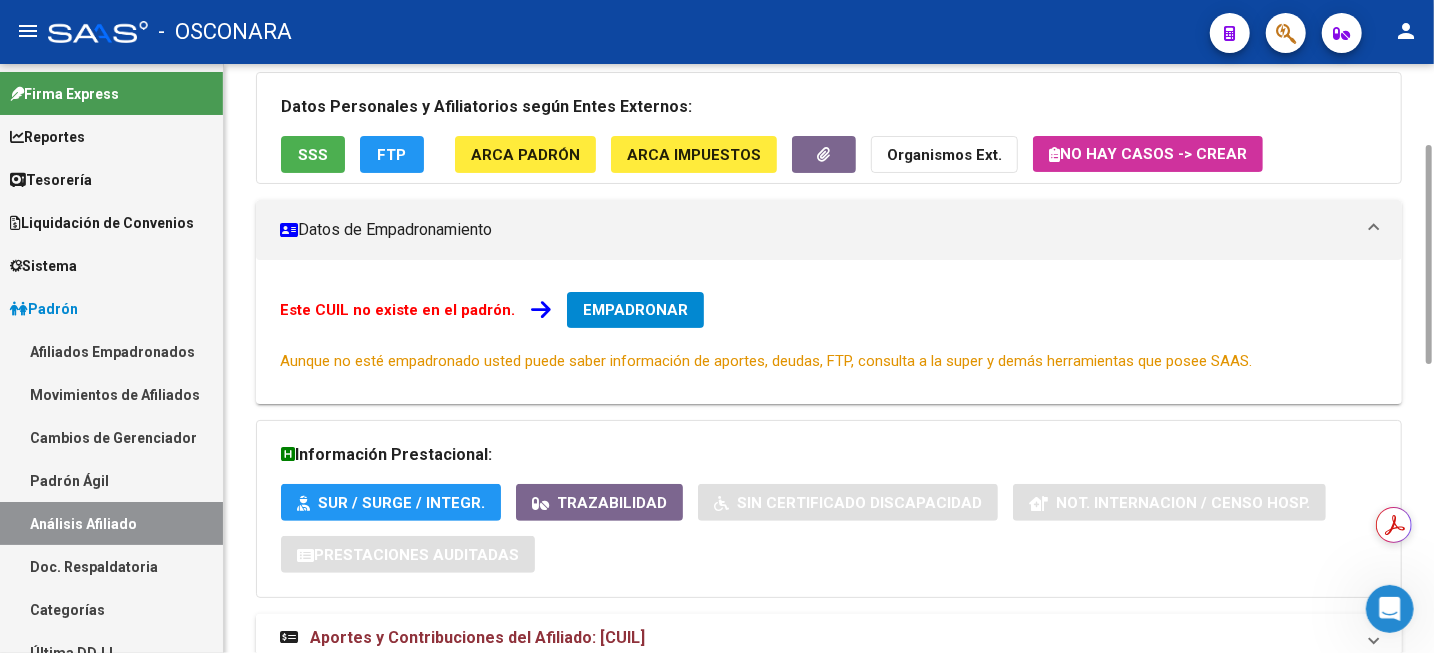 copy on "[CUIL]" 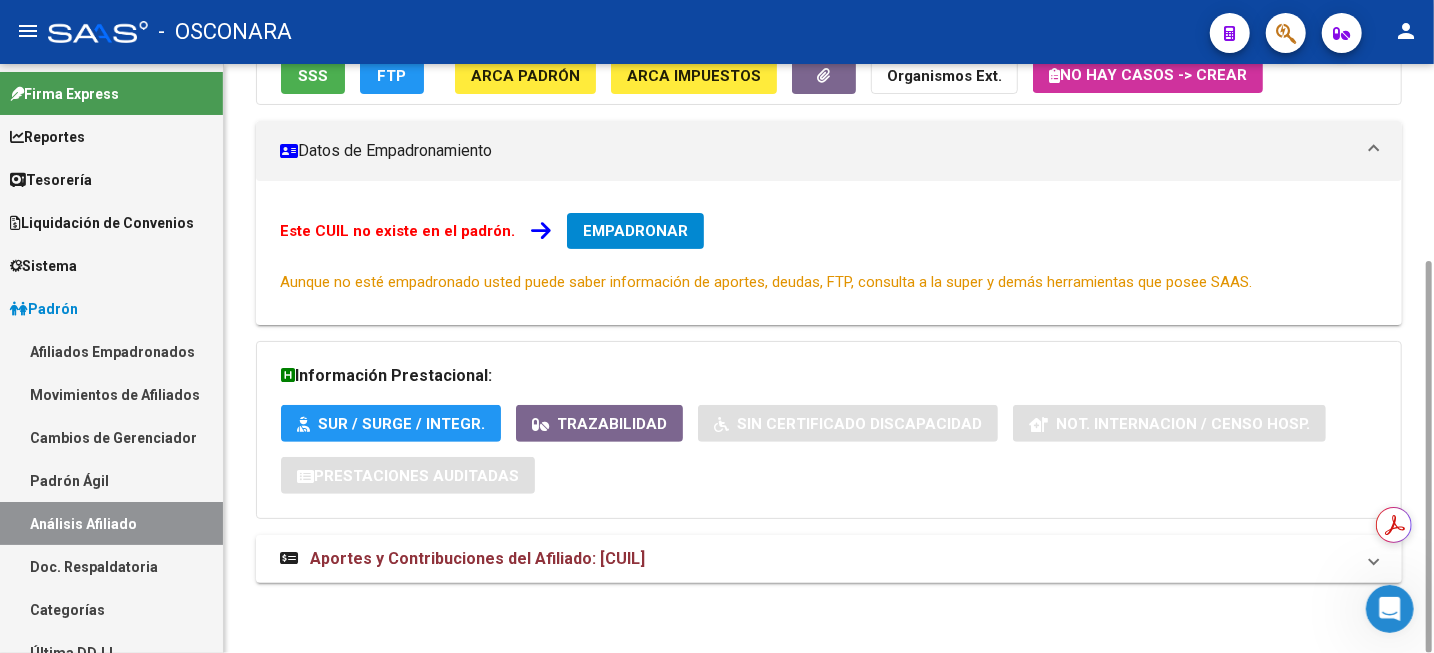 scroll, scrollTop: 296, scrollLeft: 0, axis: vertical 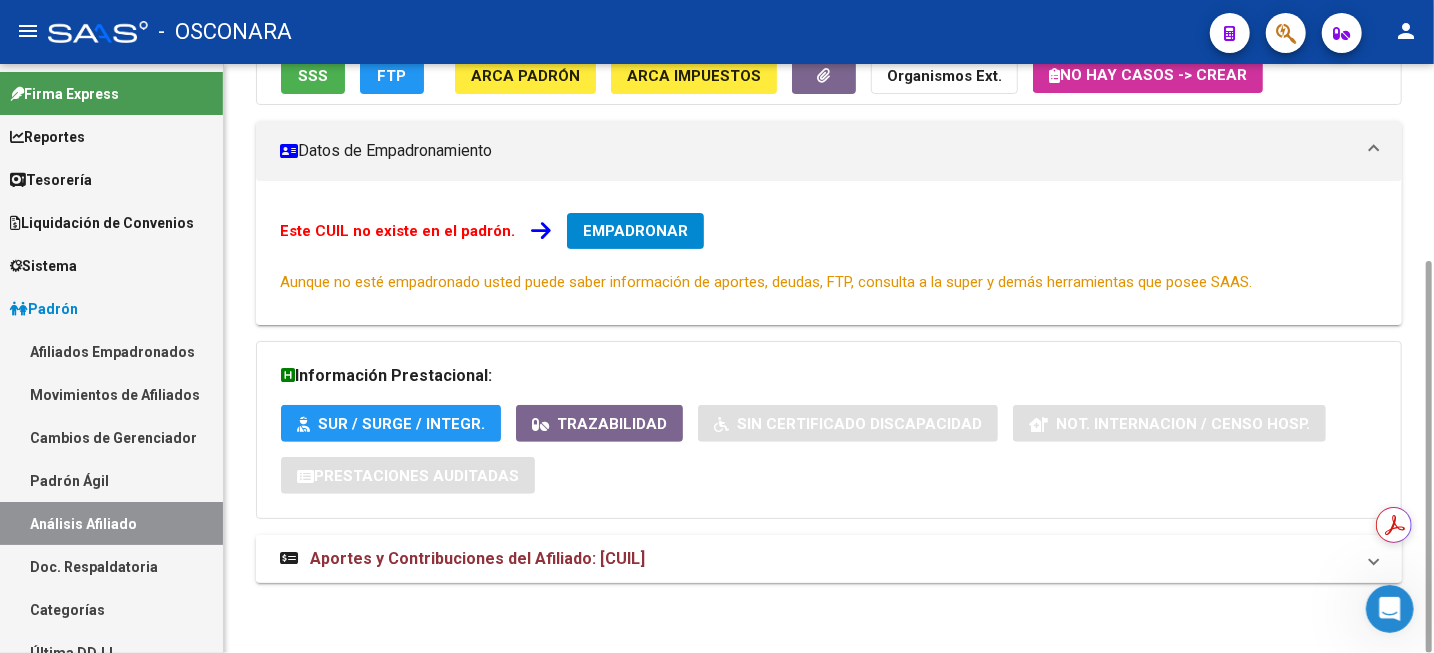 click on "Aportes y Contribuciones del Afiliado: [CUIL]" at bounding box center (477, 558) 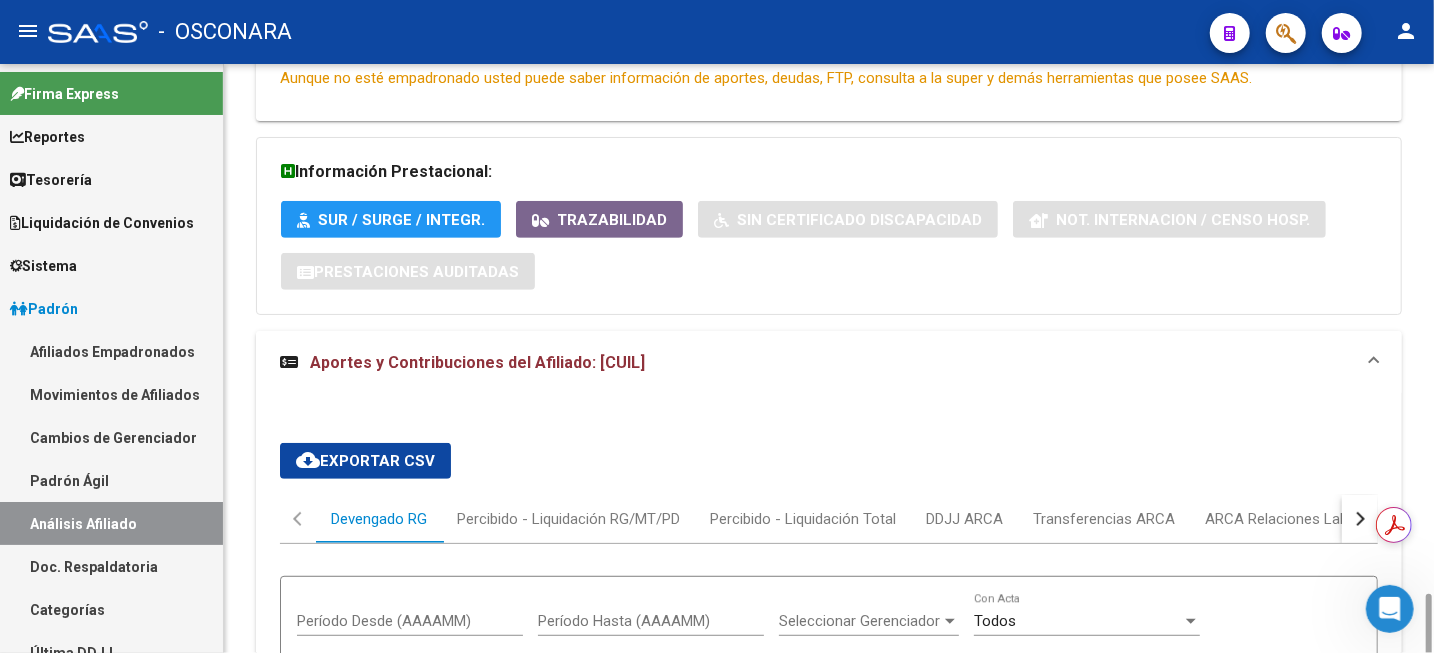 scroll, scrollTop: 750, scrollLeft: 0, axis: vertical 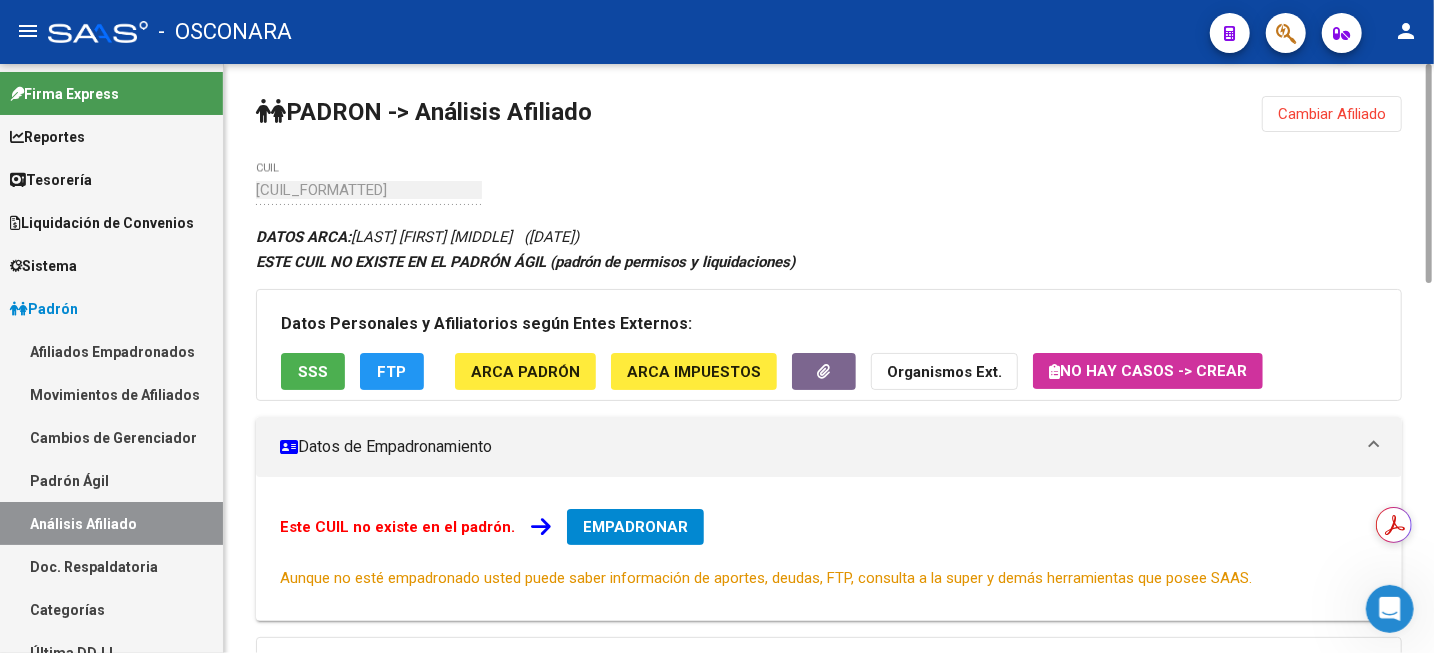 click on "Cambiar Afiliado" 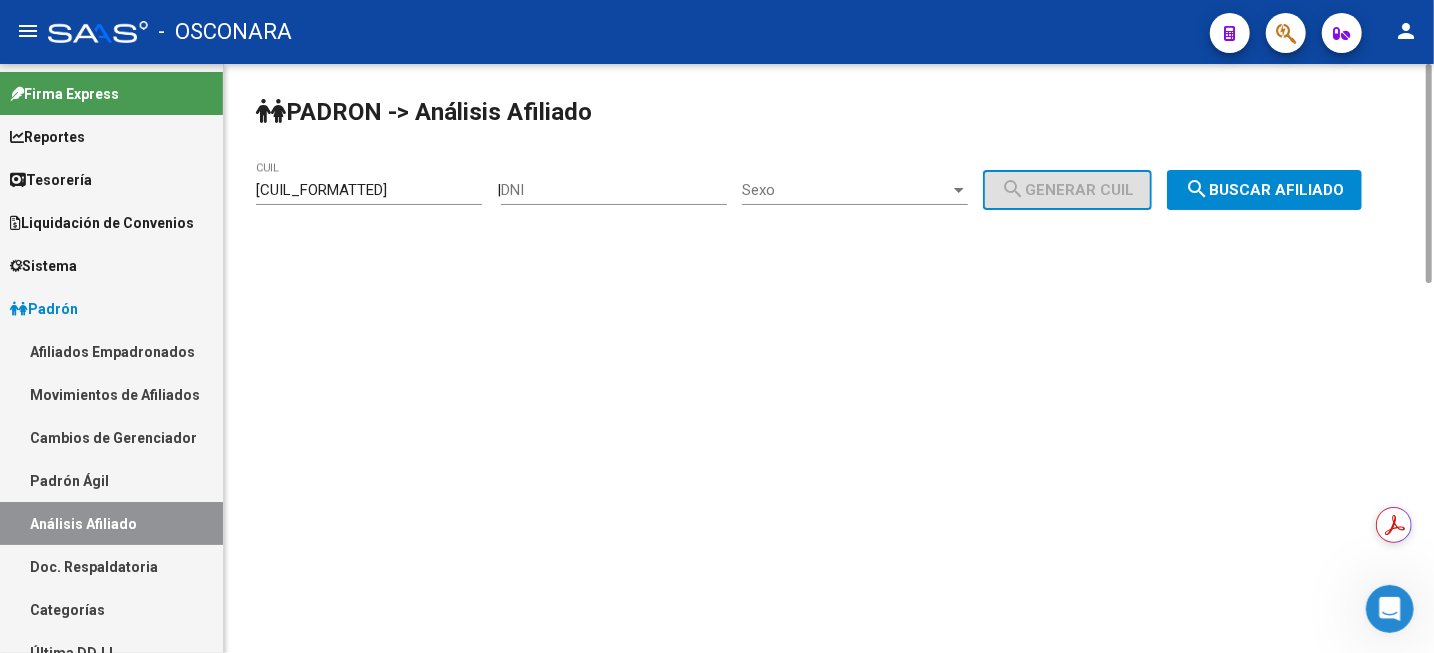 click on "DNI" 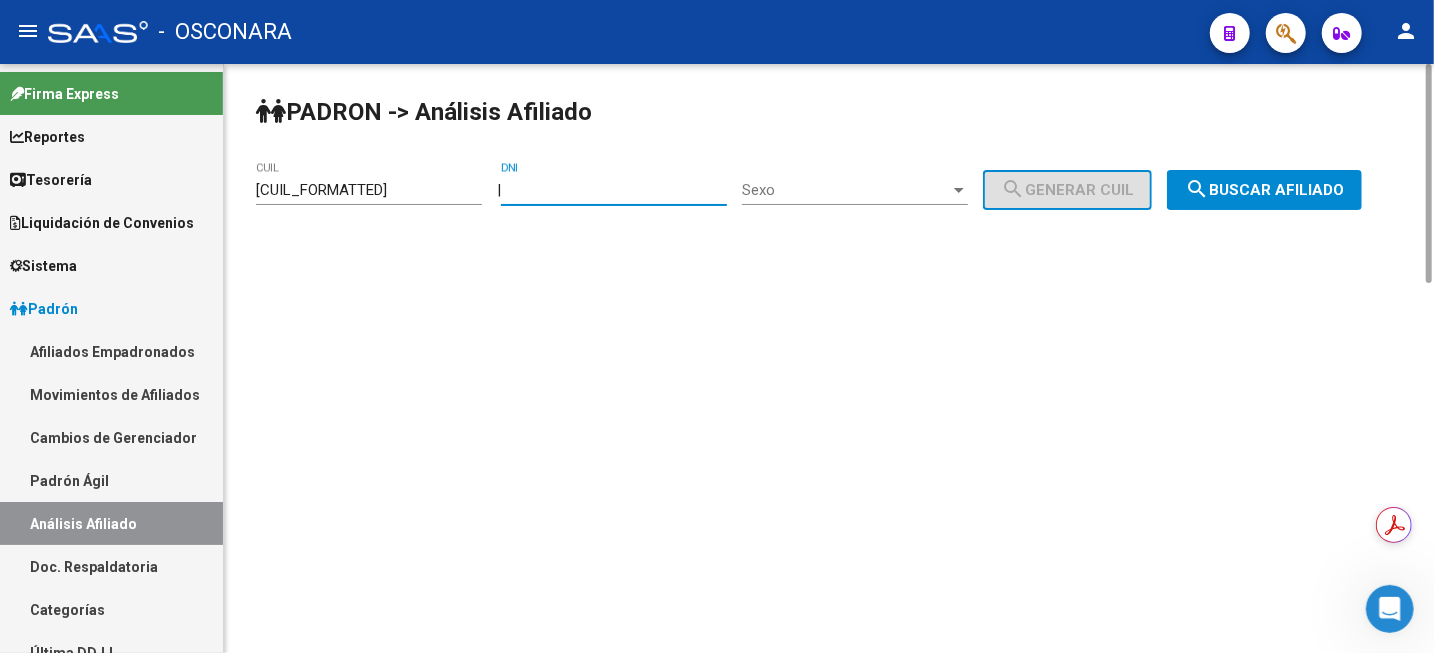 paste on "[CUIL_SHORT]" 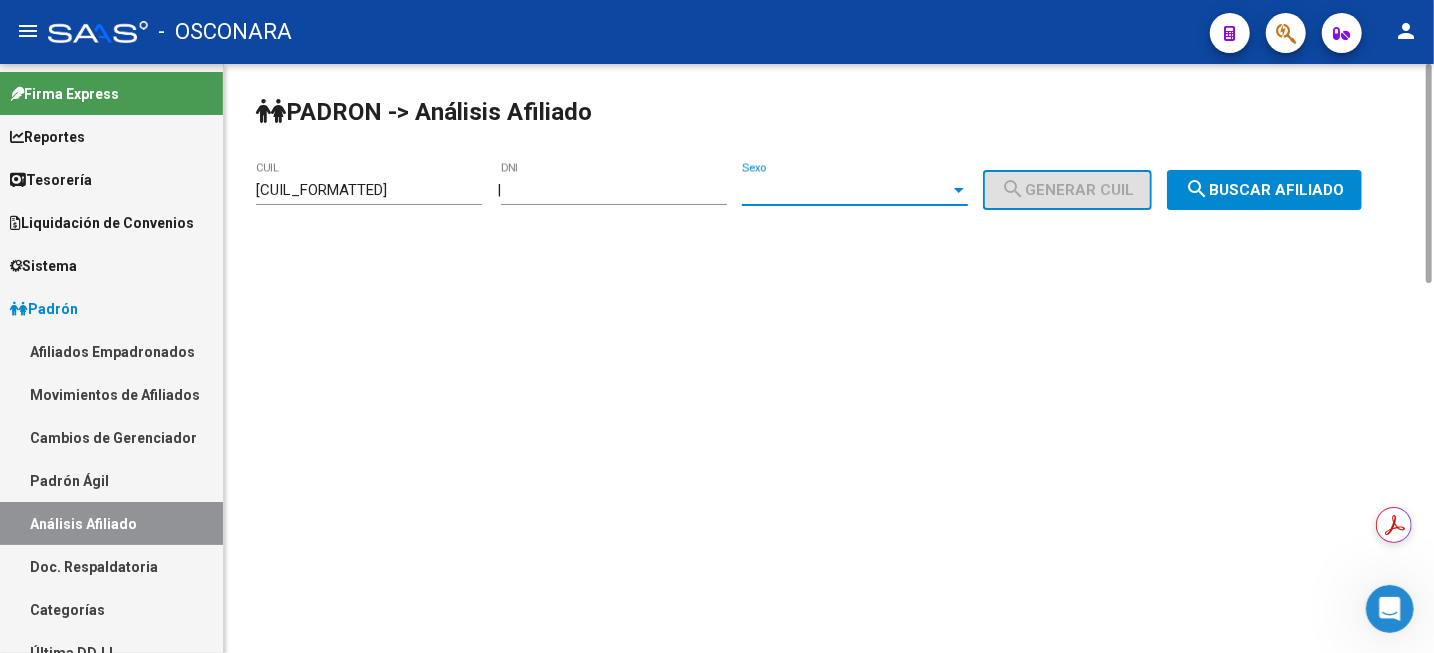 click on "Sexo" at bounding box center [846, 190] 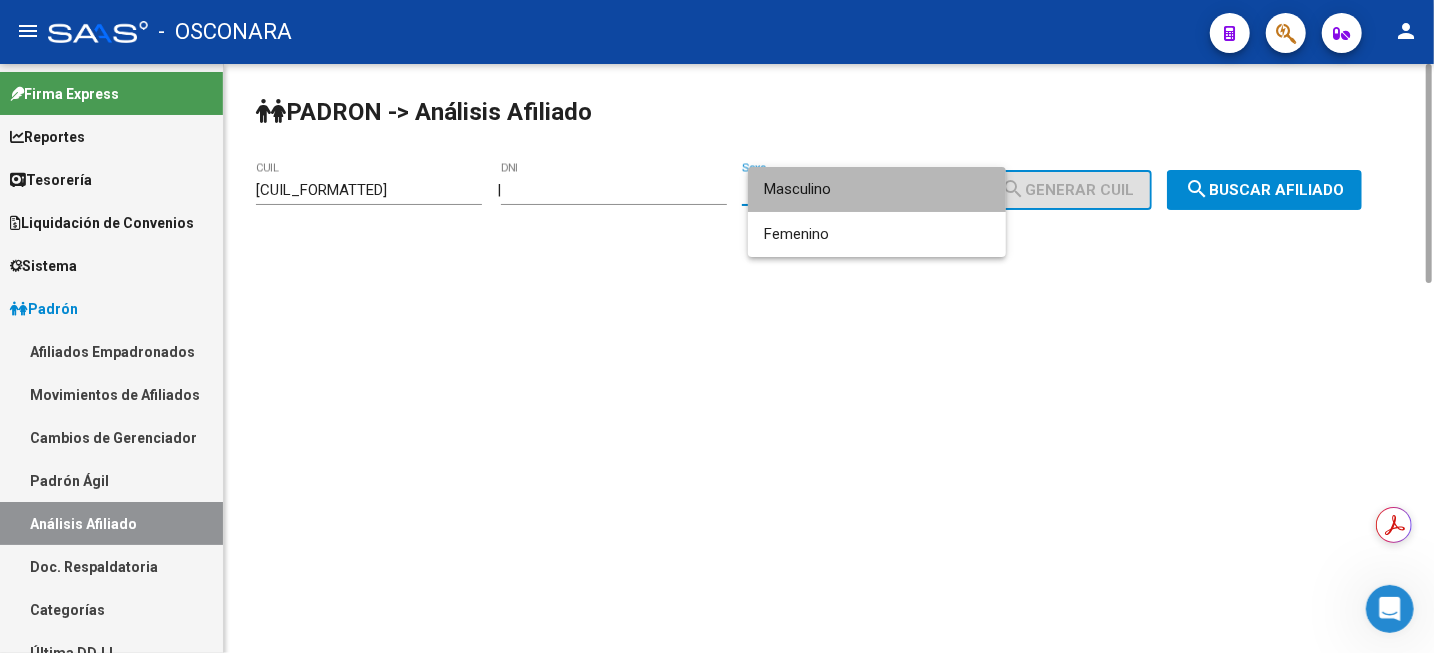 drag, startPoint x: 823, startPoint y: 194, endPoint x: 929, endPoint y: 194, distance: 106 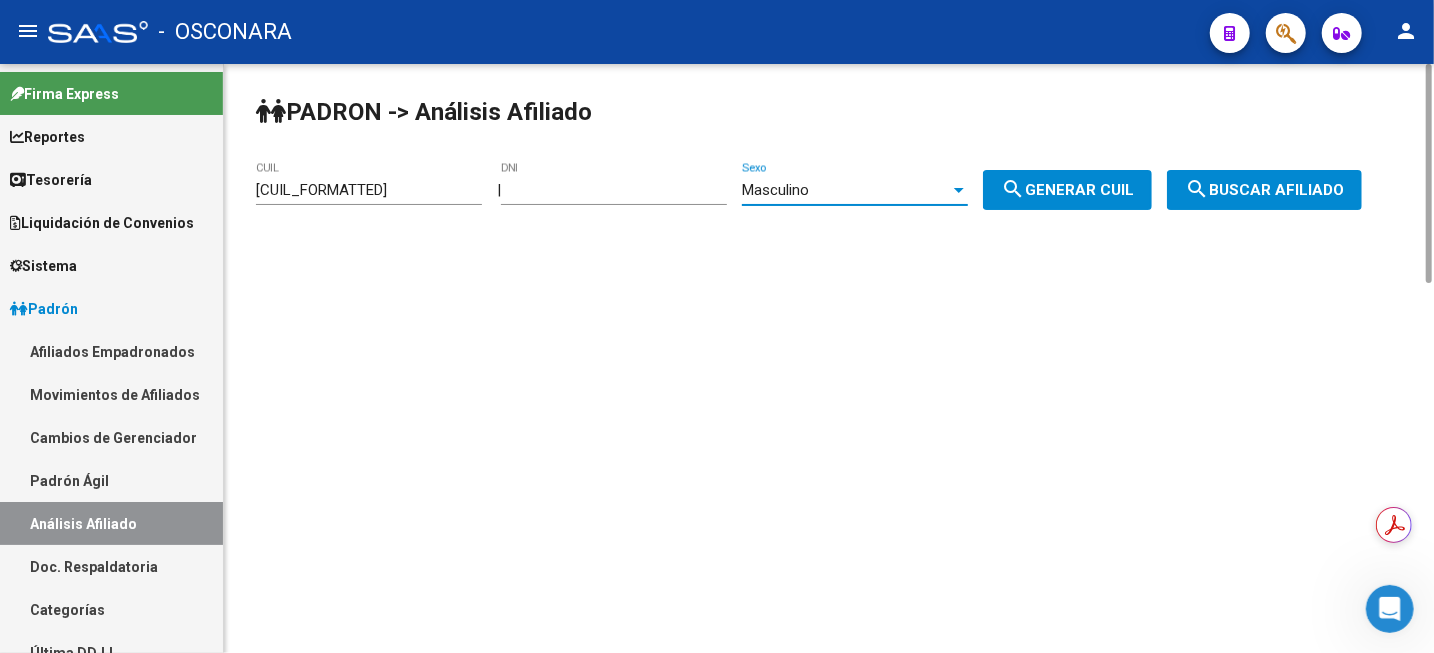 click on "search" 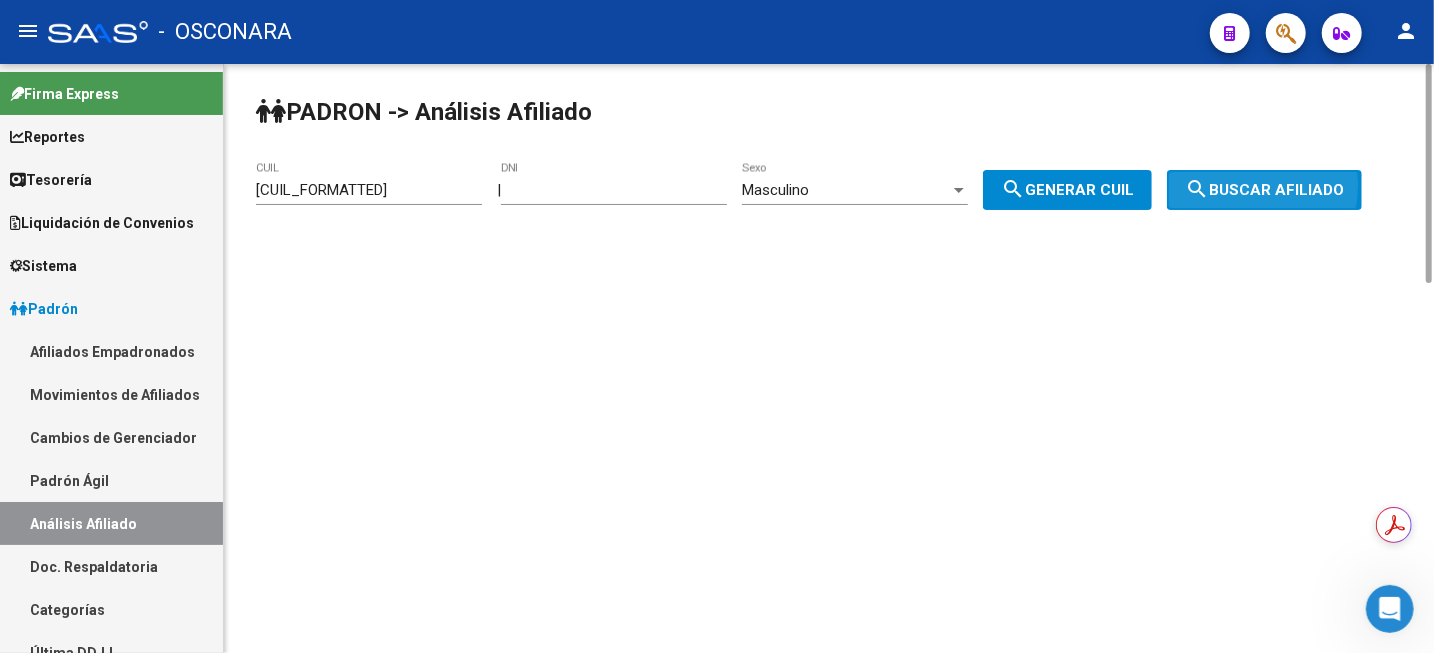 click on "search  Buscar afiliado" 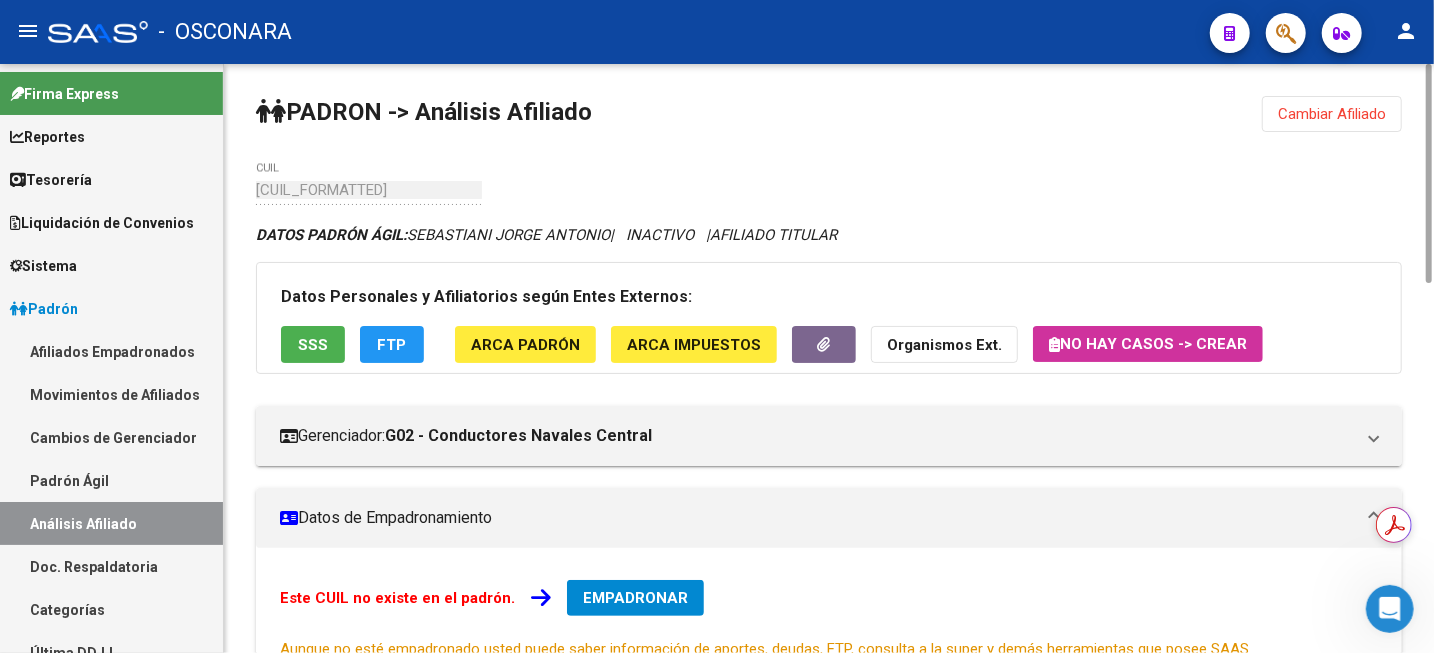 scroll, scrollTop: 366, scrollLeft: 0, axis: vertical 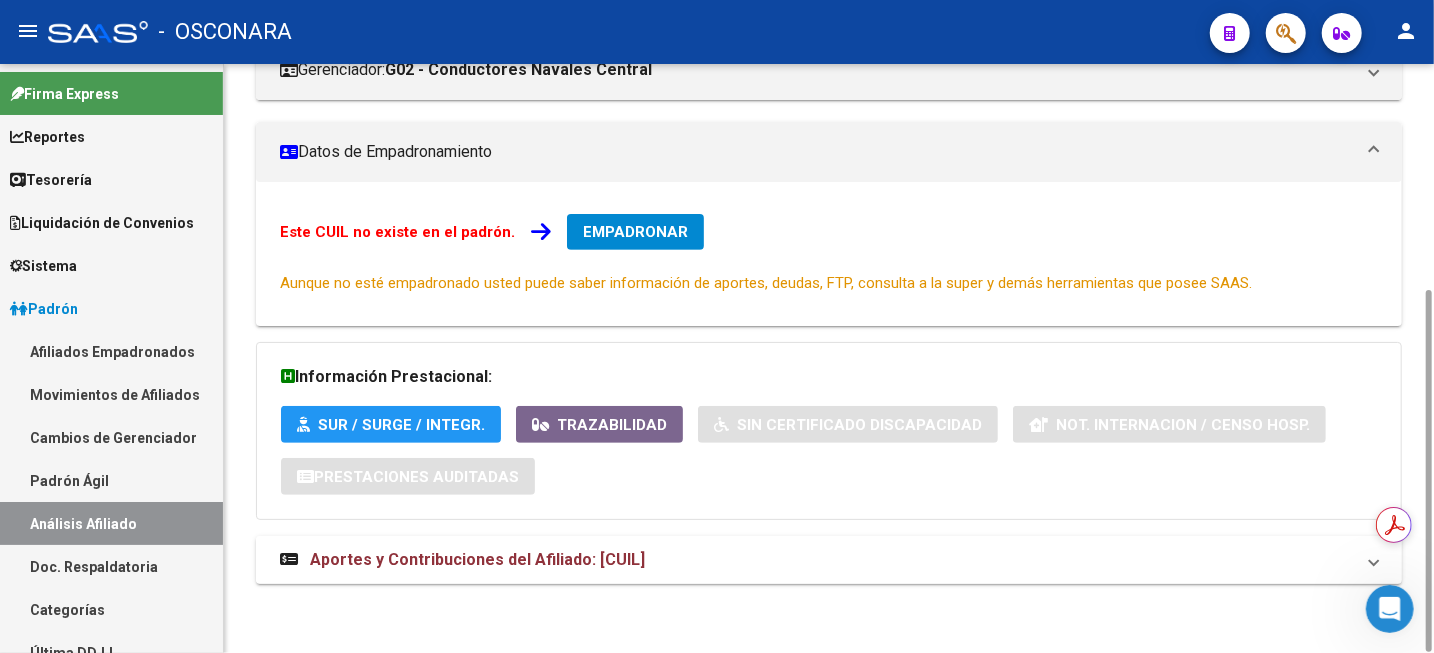 click on "Aportes y Contribuciones del Afiliado: [CUIL]" at bounding box center [477, 559] 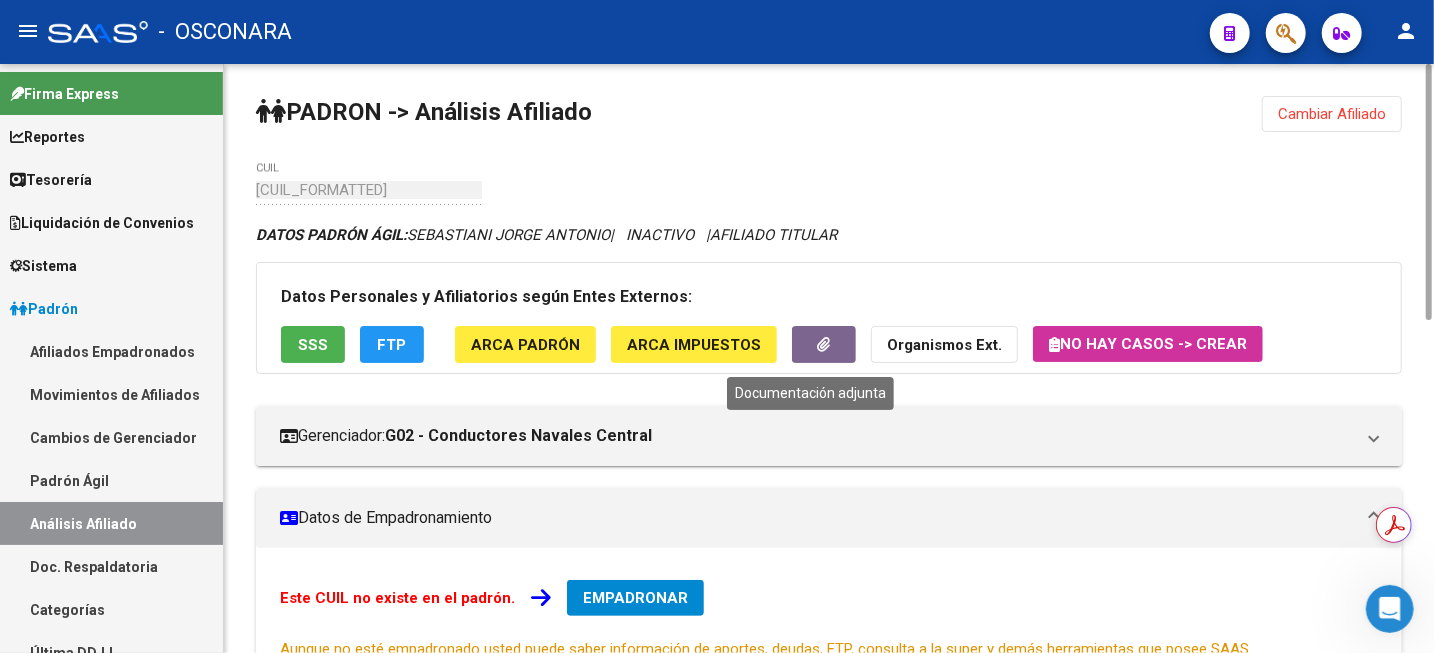 scroll, scrollTop: 250, scrollLeft: 0, axis: vertical 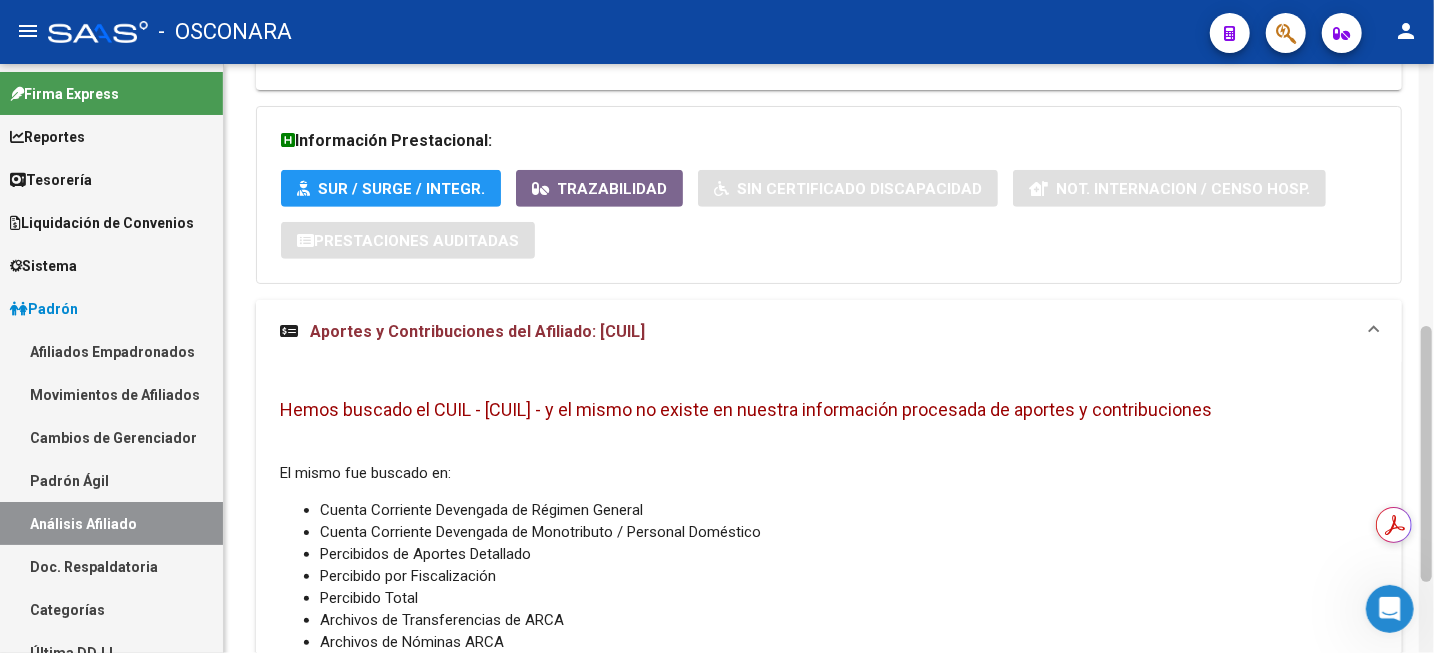 drag, startPoint x: 1431, startPoint y: 287, endPoint x: 1429, endPoint y: 441, distance: 154.01299 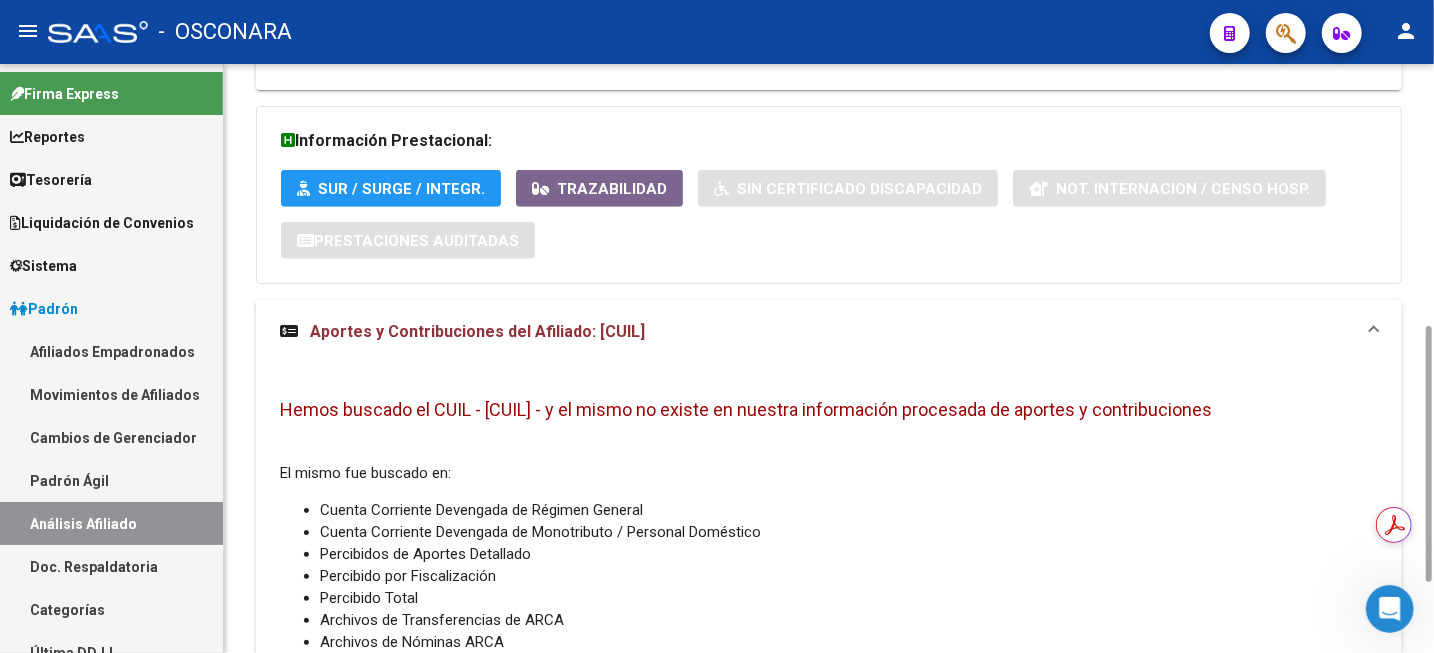 drag, startPoint x: 585, startPoint y: 328, endPoint x: 685, endPoint y: 340, distance: 100.71743 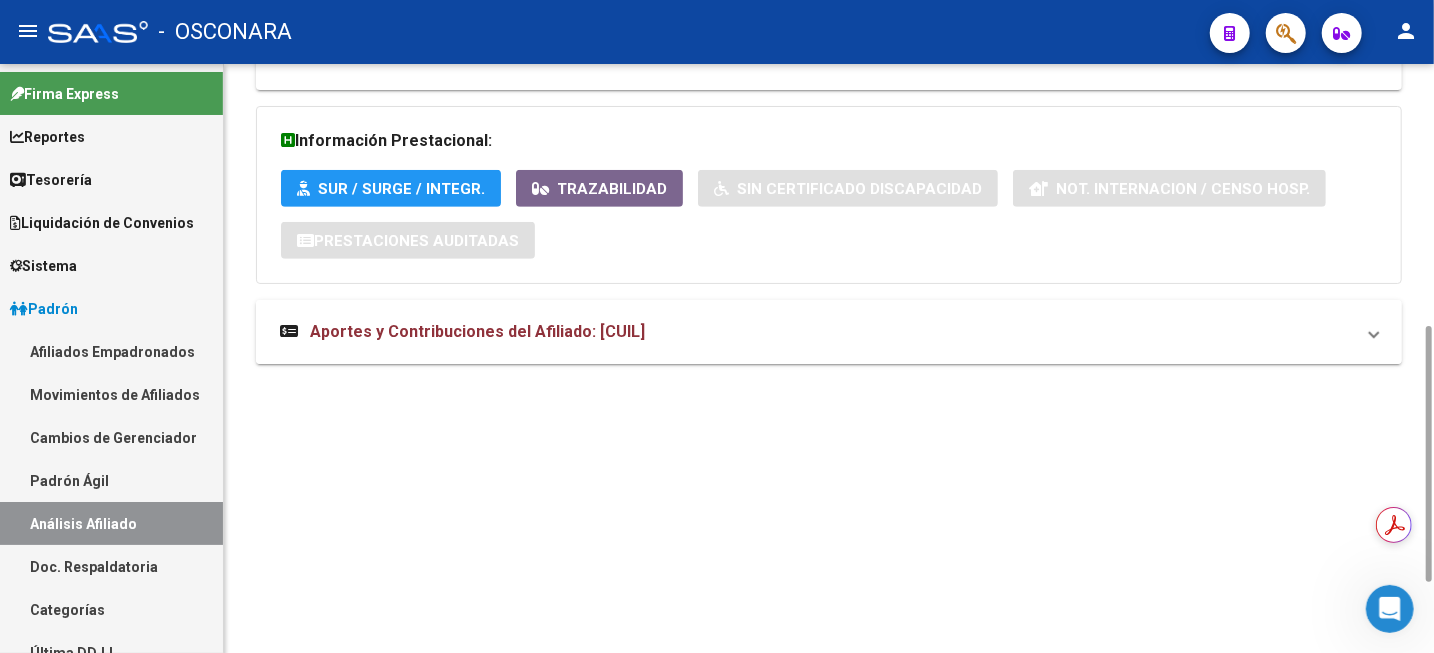 scroll, scrollTop: 602, scrollLeft: 0, axis: vertical 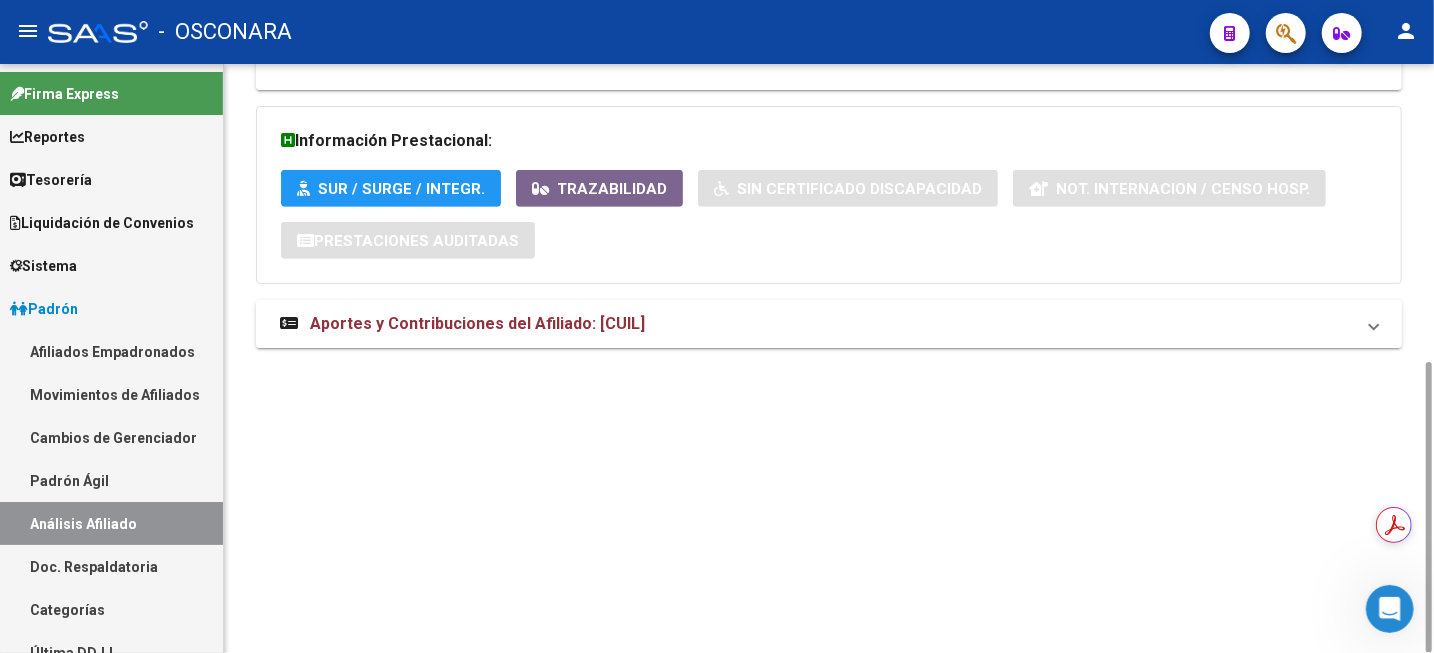 copy on "[CUIL]" 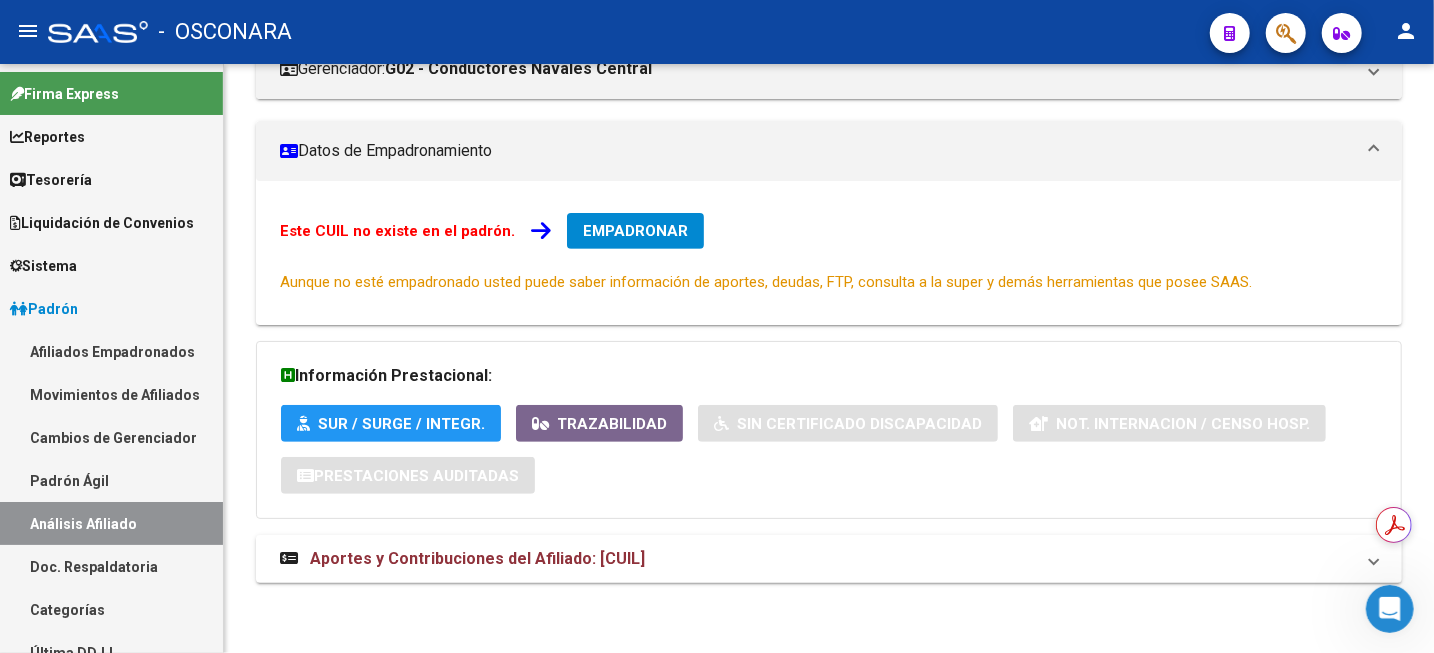 scroll, scrollTop: 0, scrollLeft: 0, axis: both 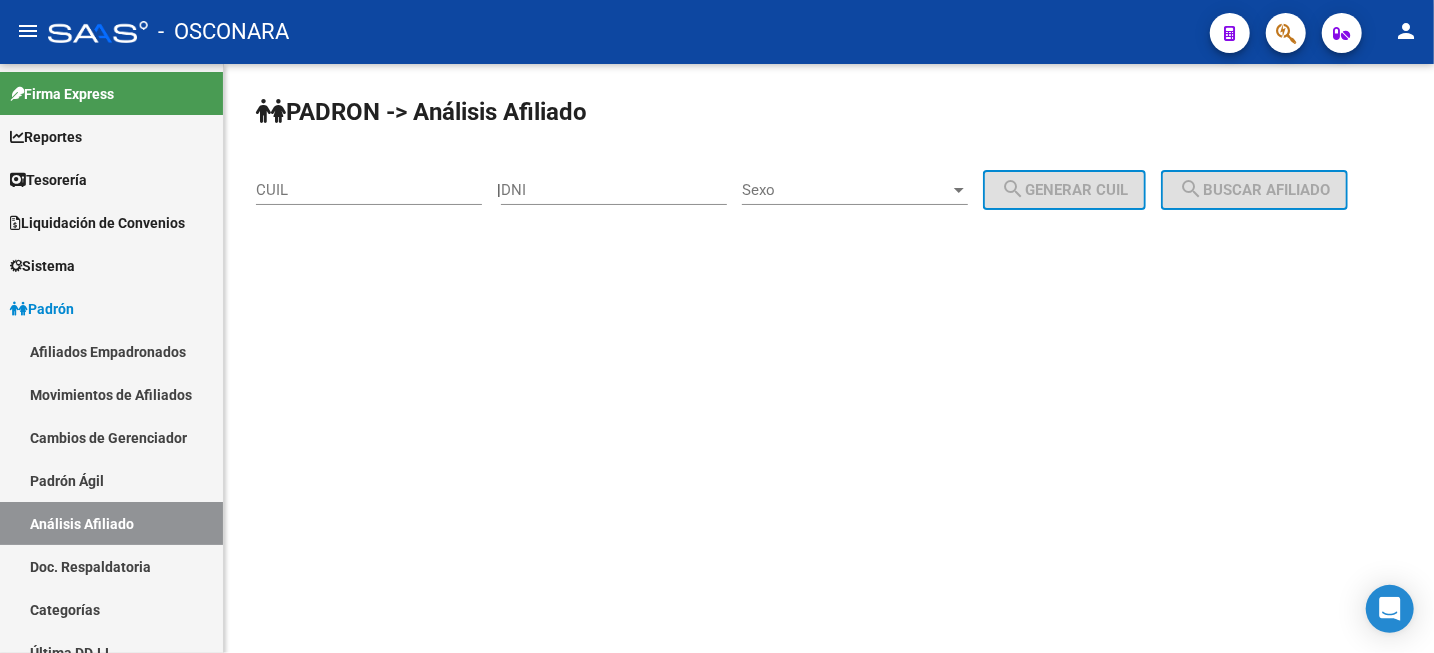 click on "DNI" at bounding box center [614, 190] 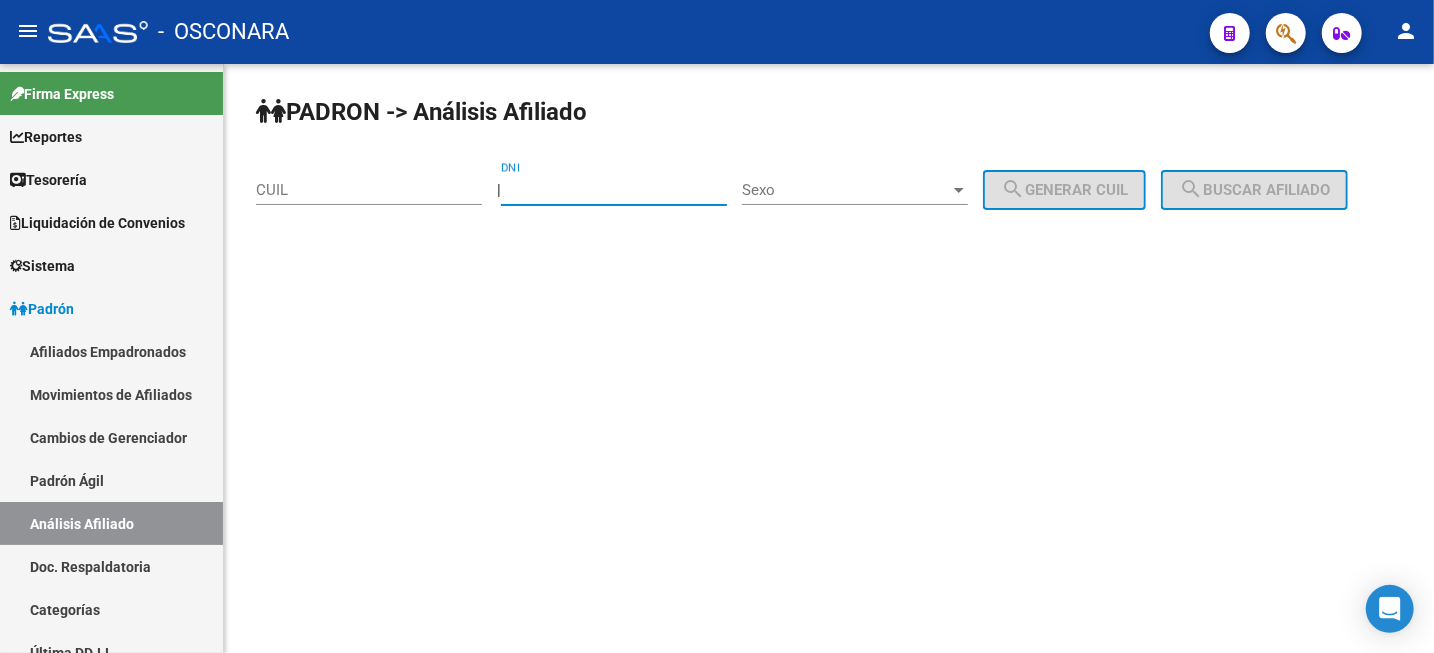 type on "[NUMBER]" 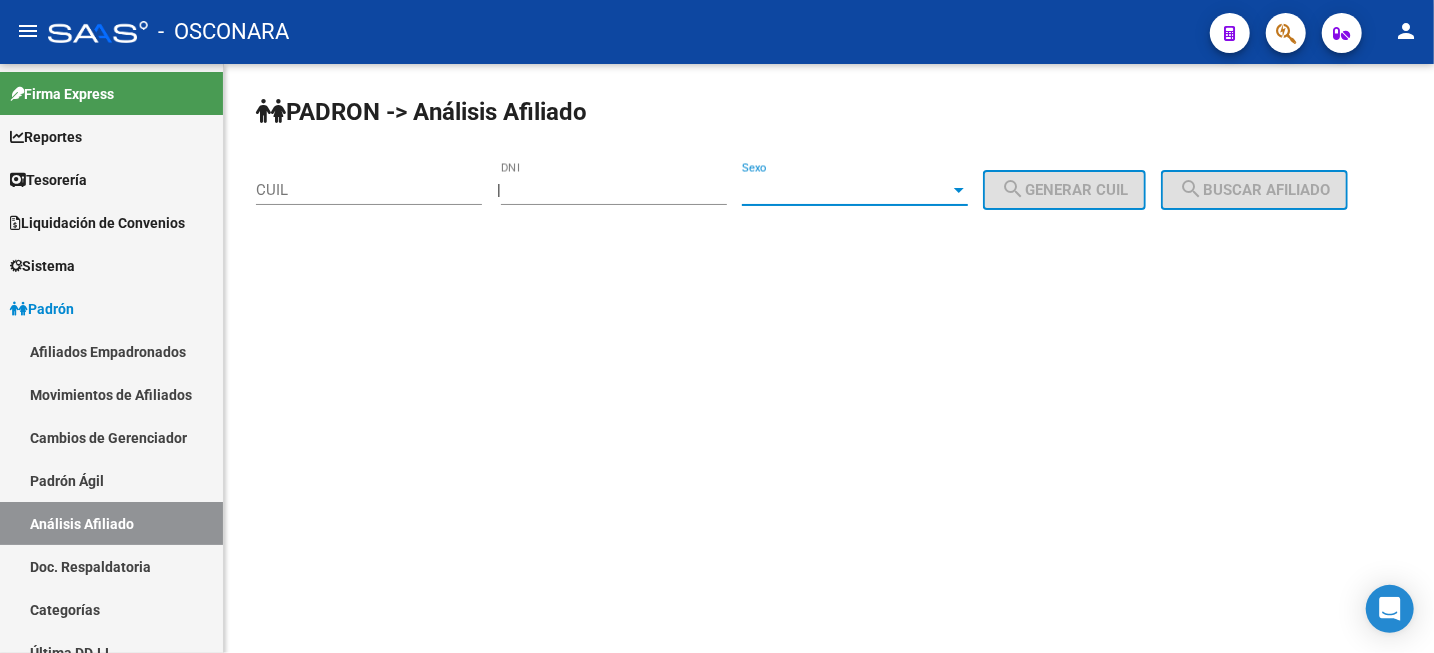 click on "Sexo" at bounding box center [846, 190] 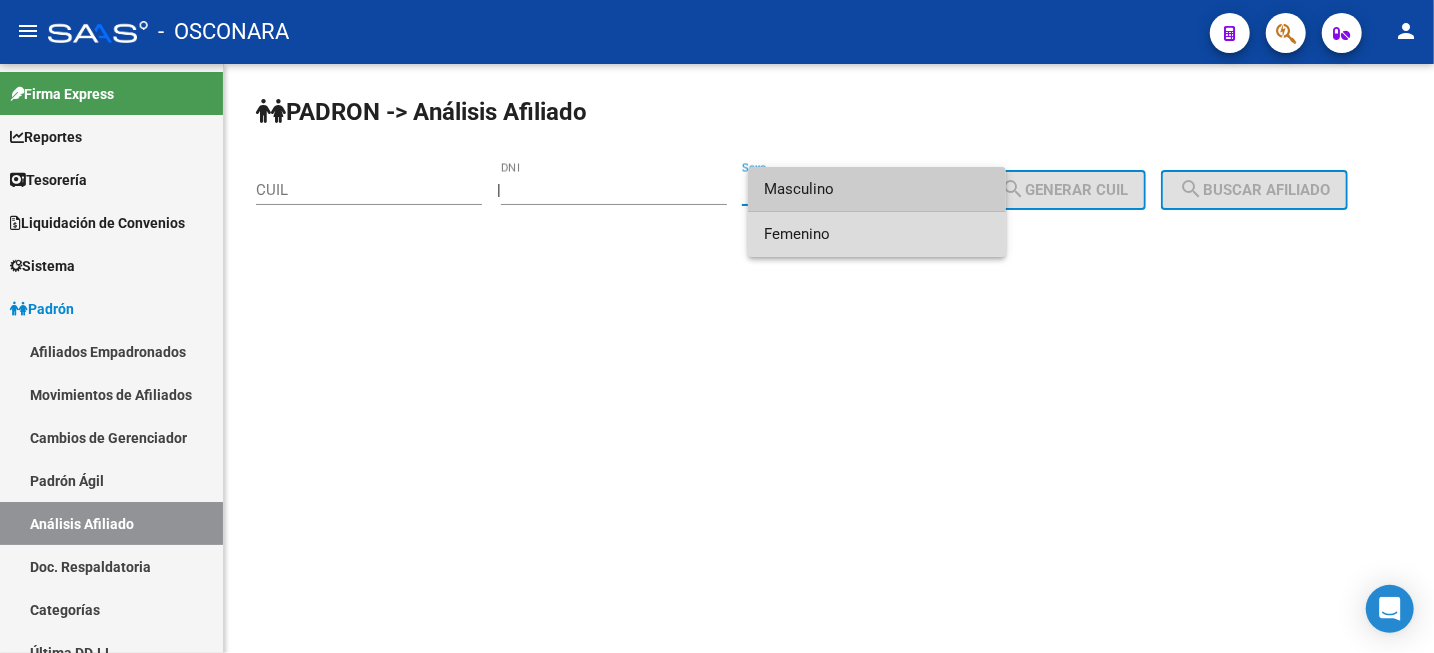 click on "Femenino" at bounding box center (877, 234) 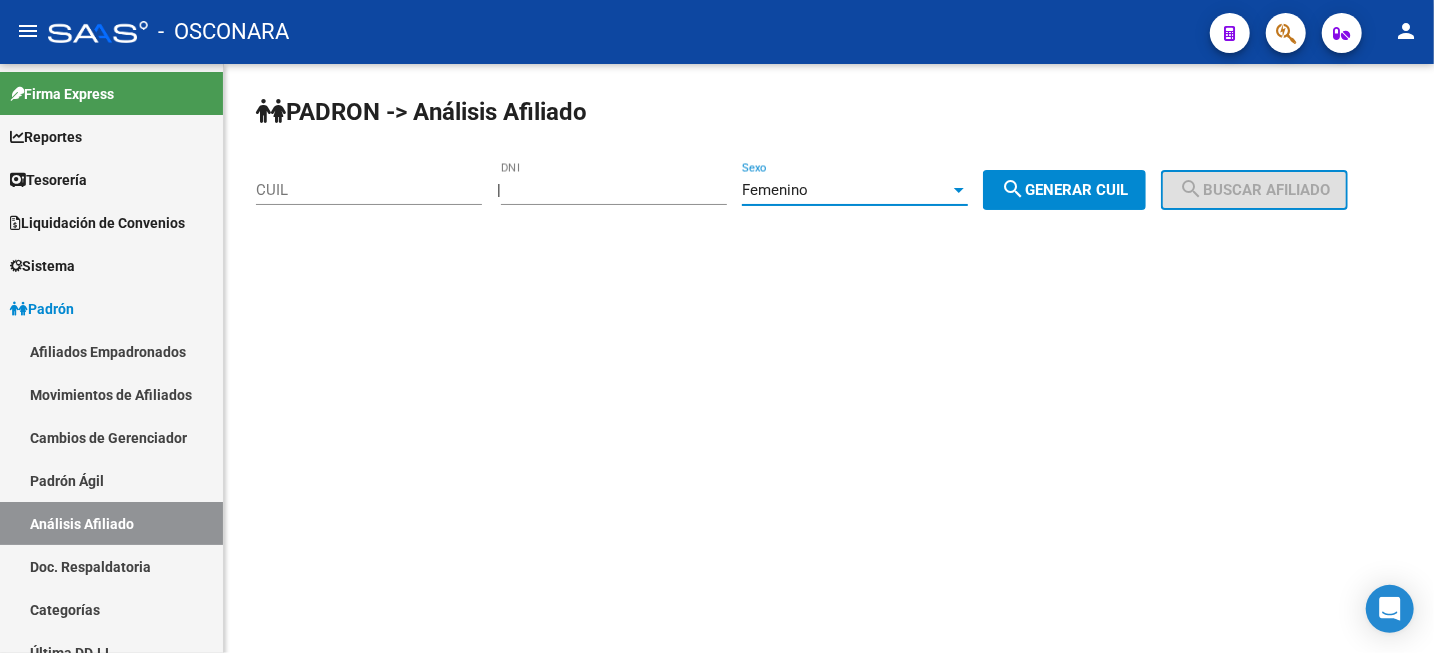 click on "search  Generar CUIL" 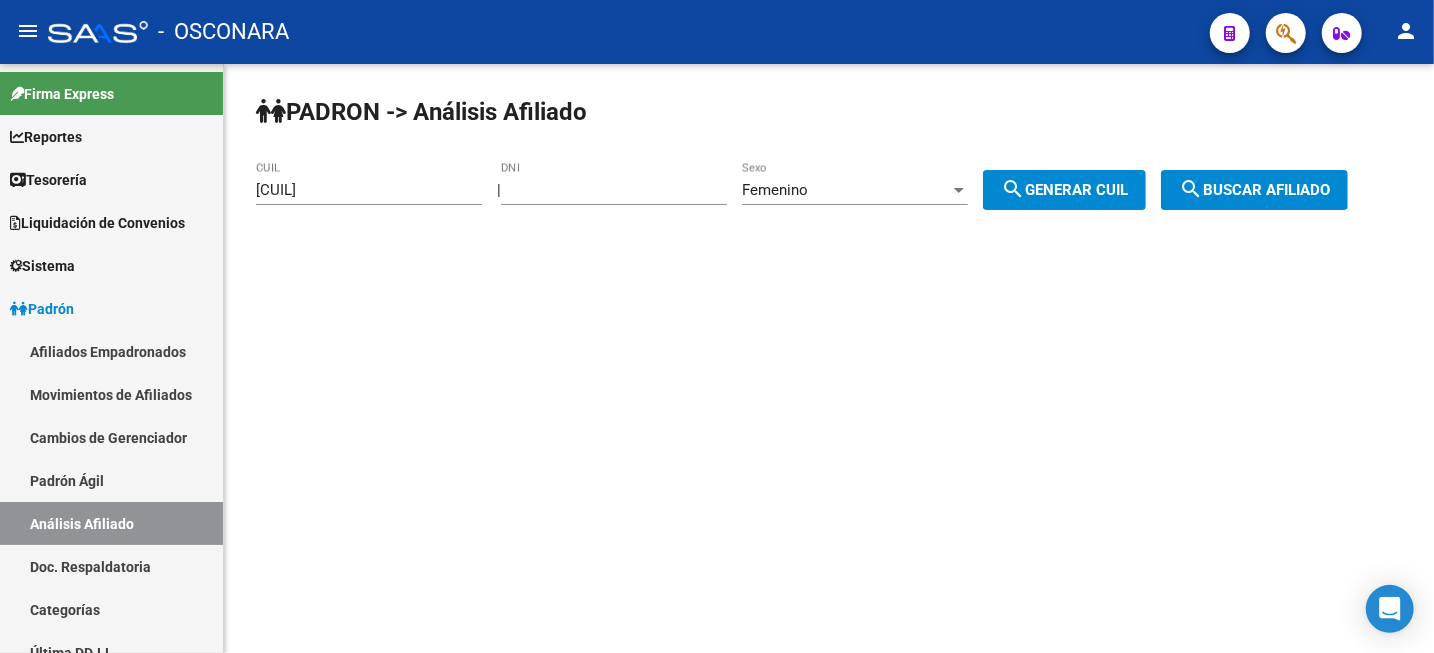 click on "search  Buscar afiliado" 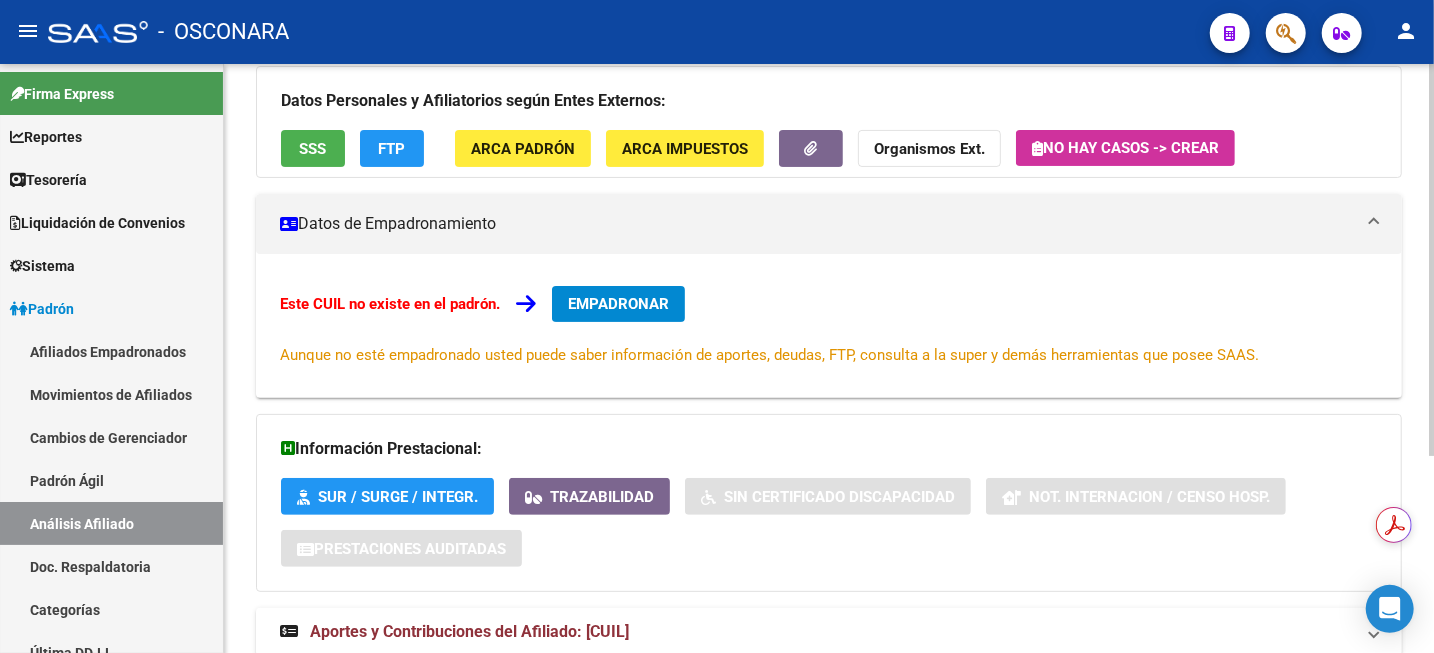 scroll, scrollTop: 295, scrollLeft: 0, axis: vertical 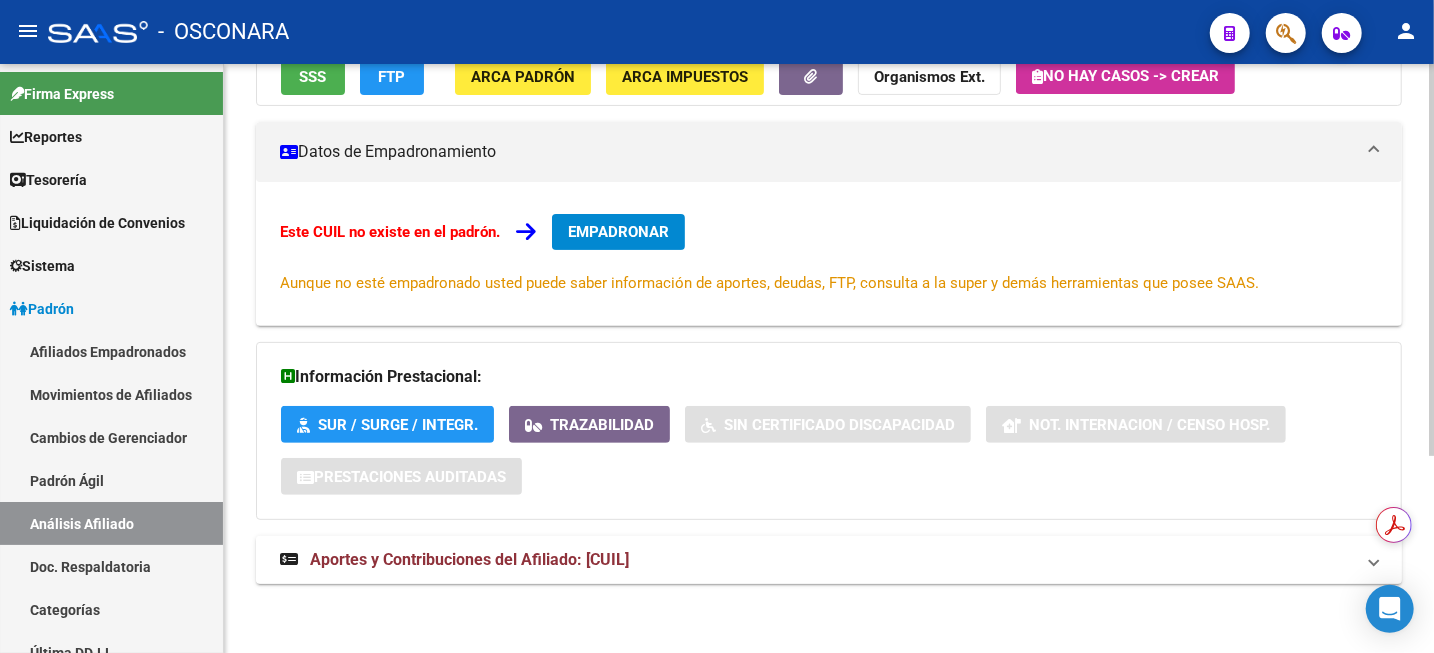 drag, startPoint x: 585, startPoint y: 557, endPoint x: 688, endPoint y: 563, distance: 103.17461 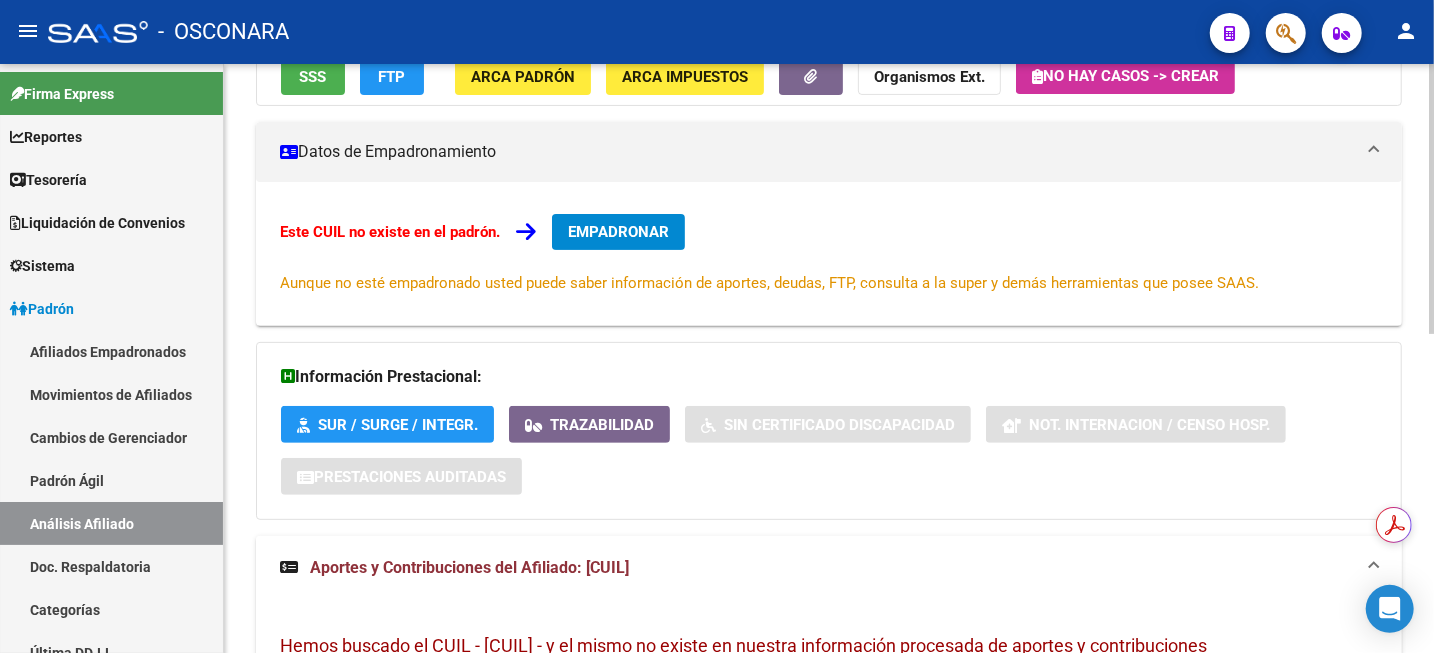 copy on "27135671997" 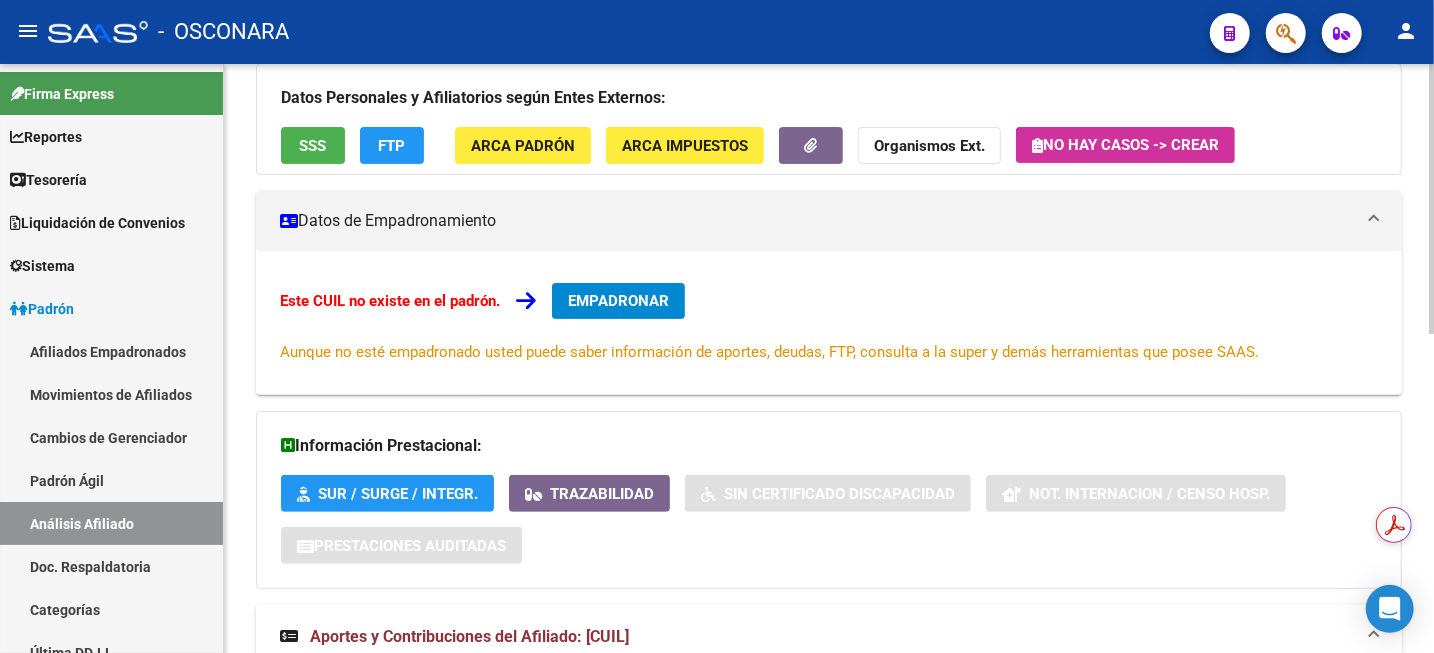 scroll, scrollTop: 250, scrollLeft: 0, axis: vertical 